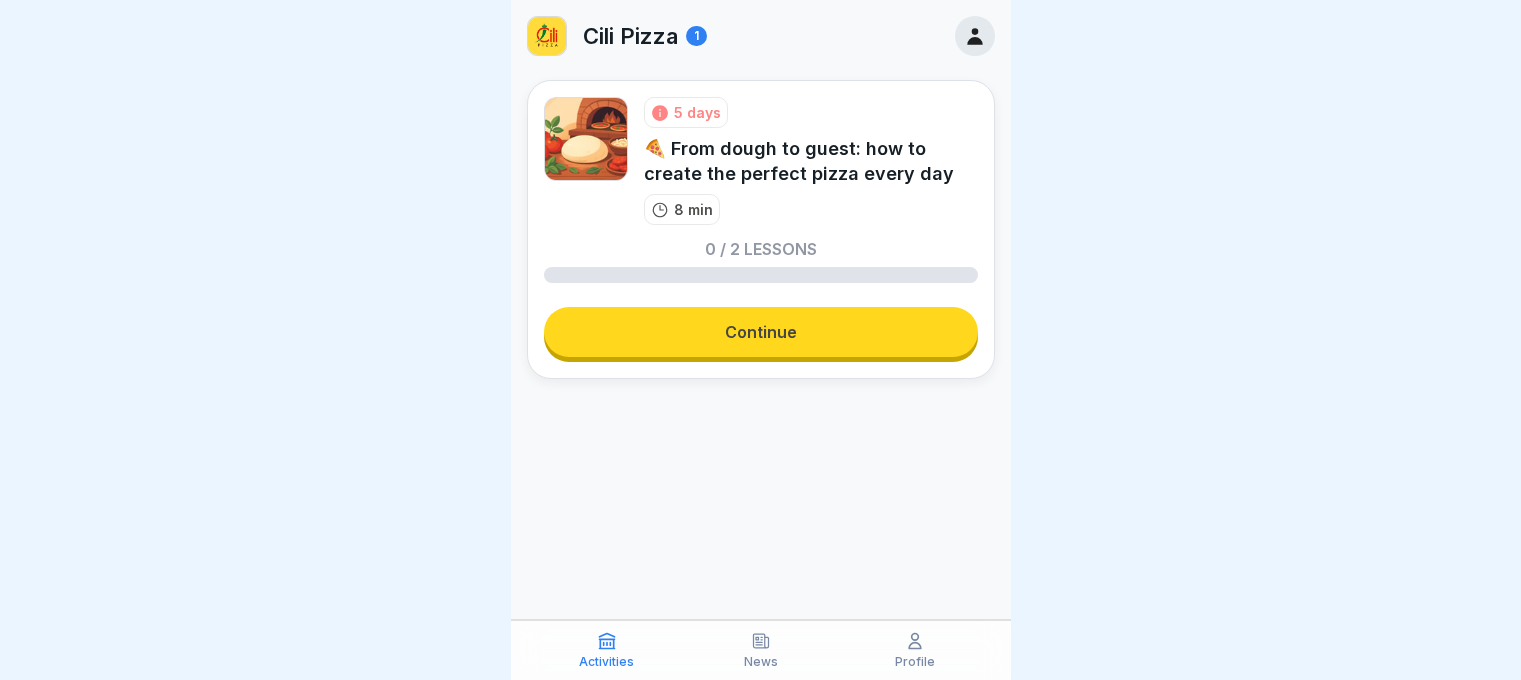 scroll, scrollTop: 0, scrollLeft: 0, axis: both 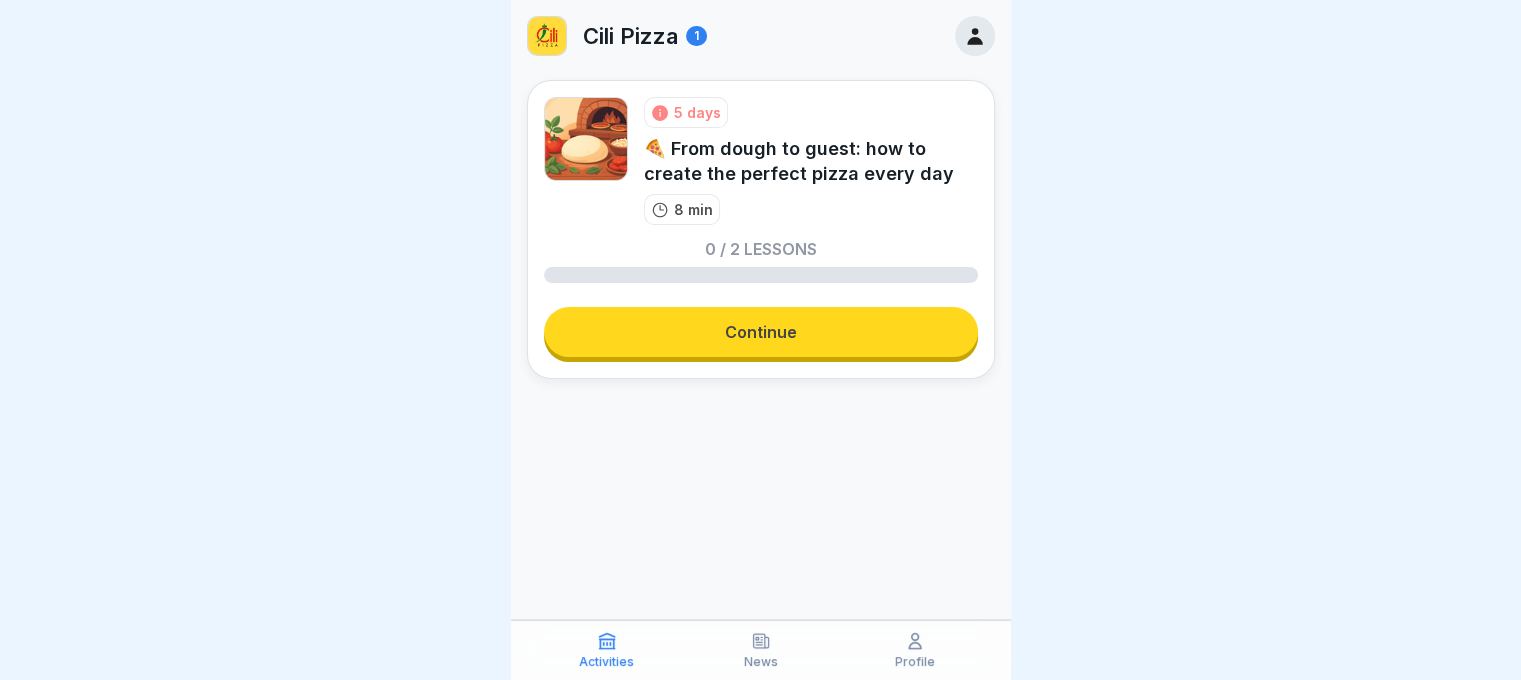 click on "Continue" at bounding box center [761, 332] 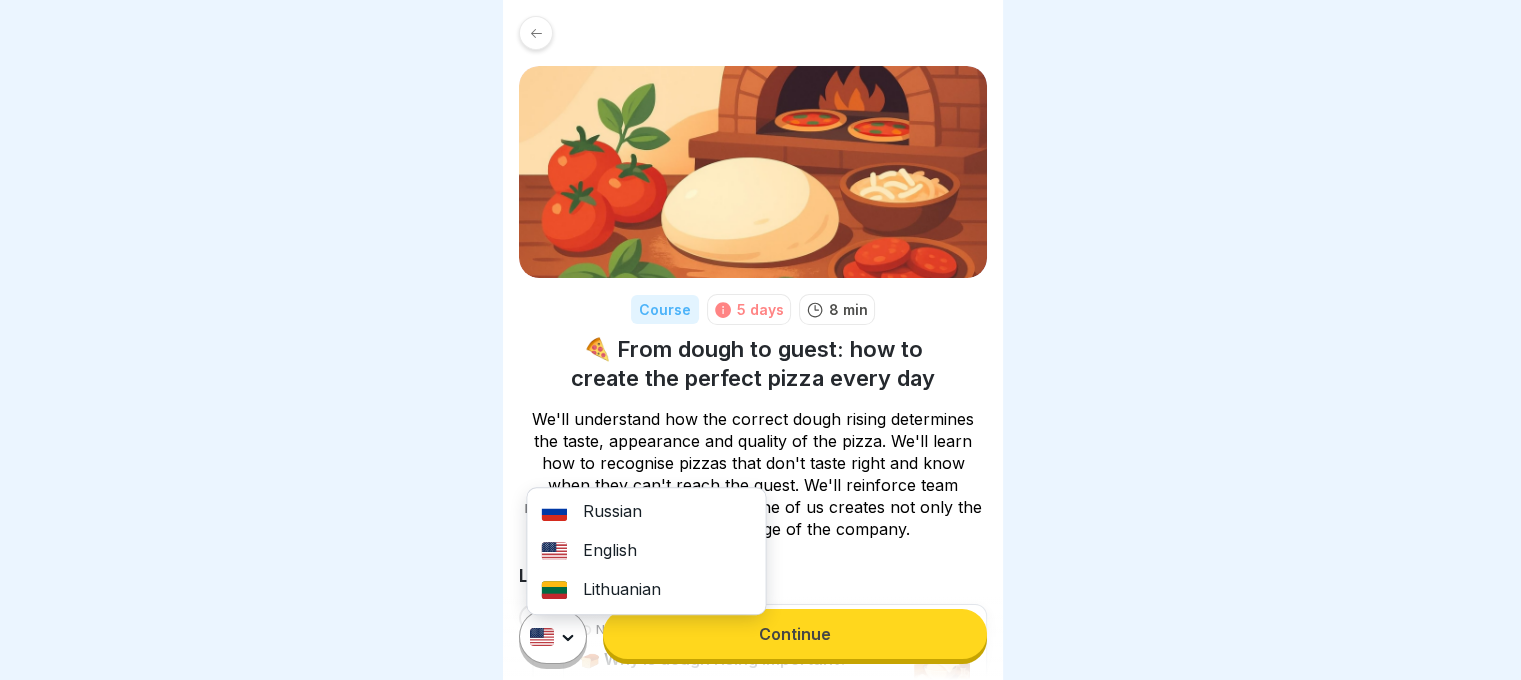 click on "Course 5 days 8 min 🍕 From dough to guest: how to create the perfect pizza every day We'll understand how the correct dough rising determines the taste, appearance and quality of the pizza. We'll learn how to recognise pizzas that don't taste right and know when they can't reach the guest. We'll reinforce team responsibility - because each one of us creates not only the food, but also the image of the company. Lesson Not started 🍞 Why is dough rising important? Not started 🥘 The dough's path to perfect flavour Russian English Lithuanian Continue" at bounding box center [760, 340] 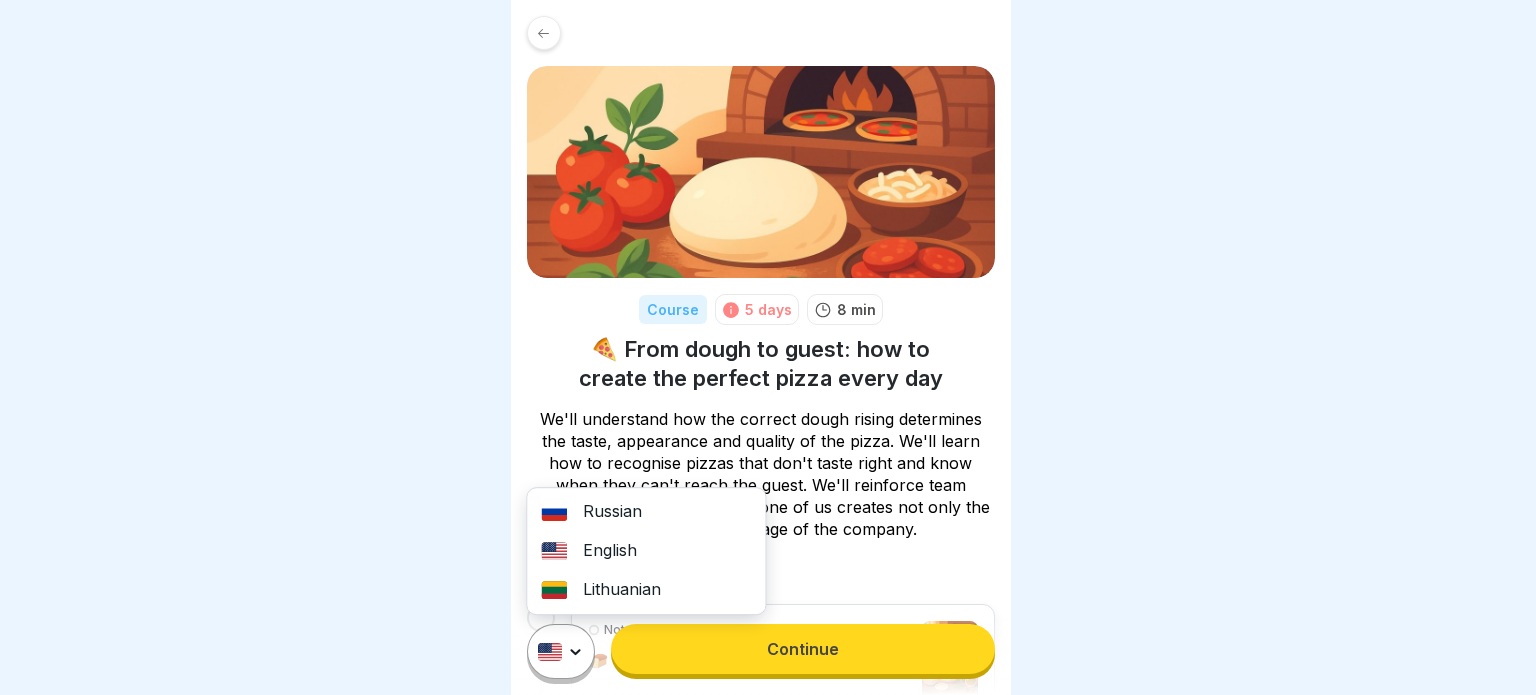 click on "Lithuanian" at bounding box center (646, 590) 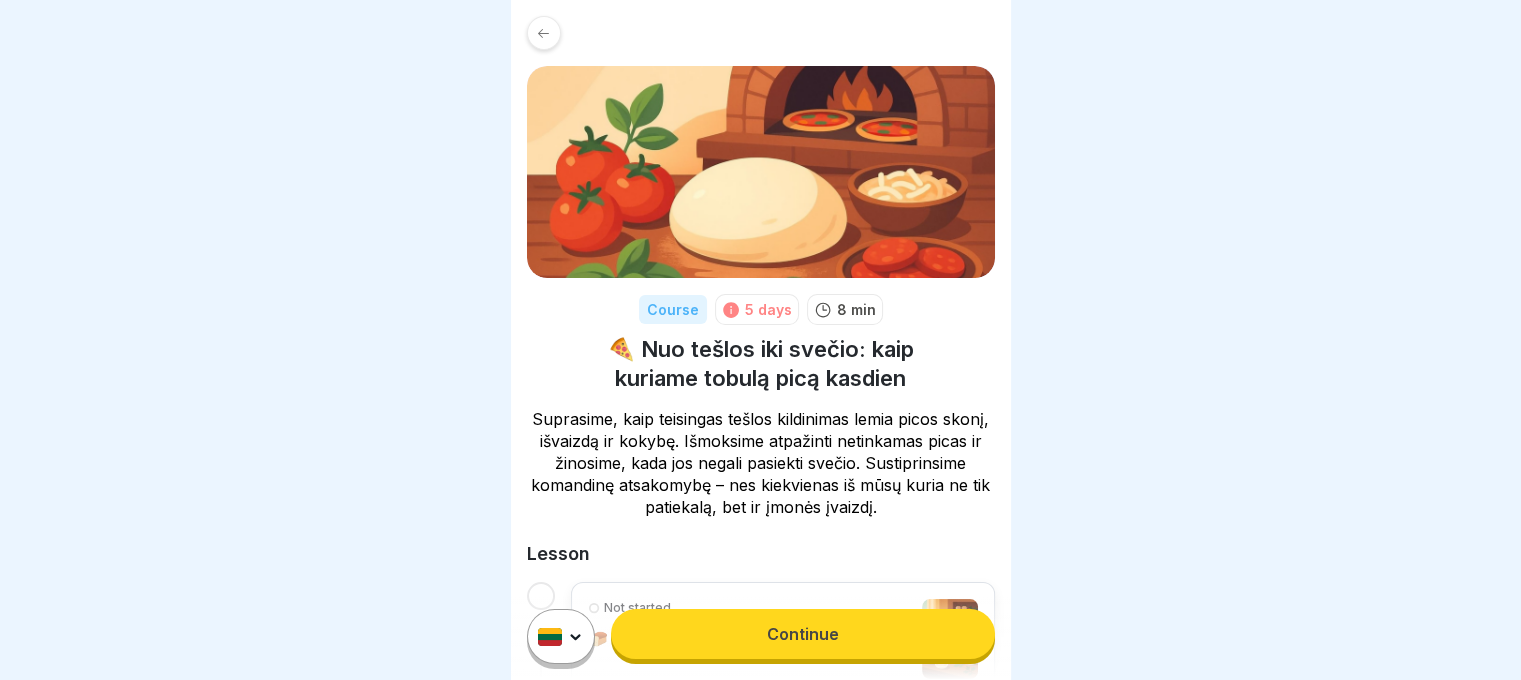 click on "Continue" at bounding box center (802, 634) 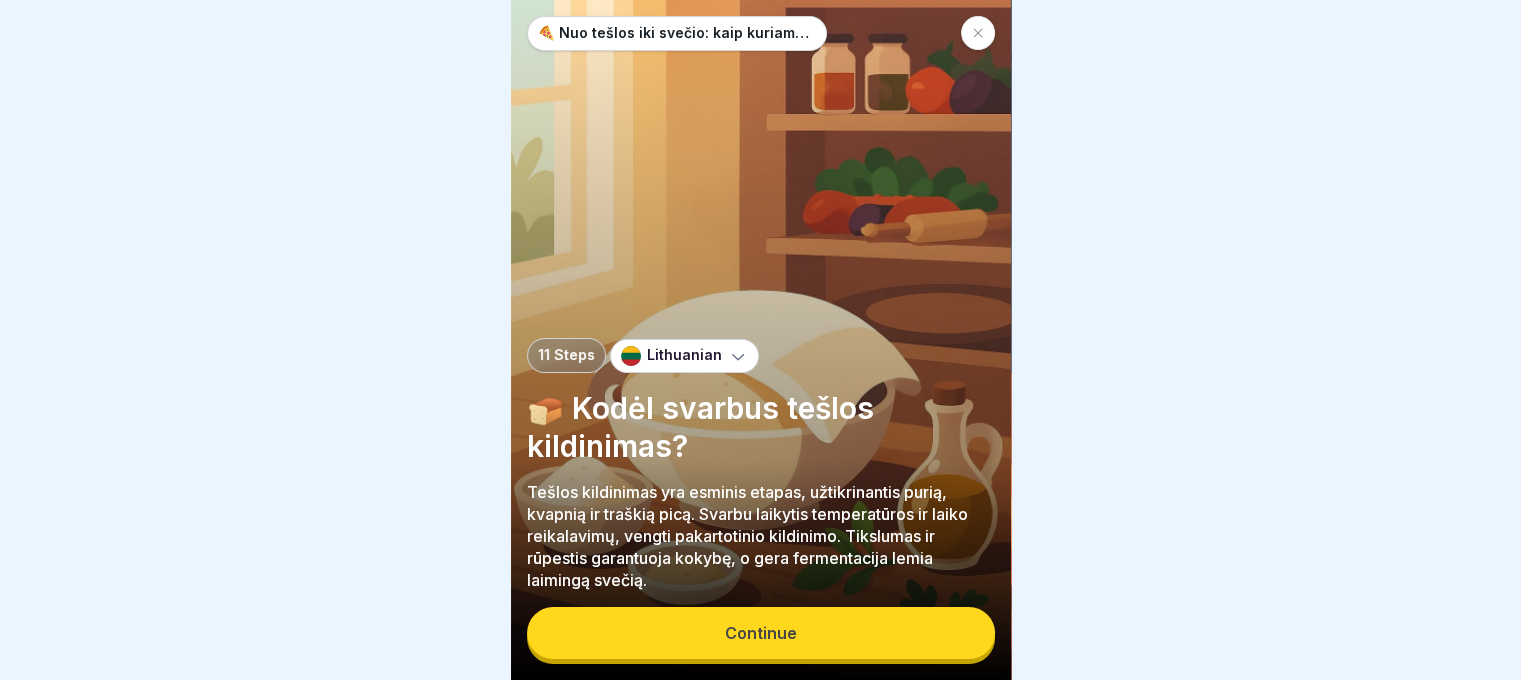 scroll, scrollTop: 15, scrollLeft: 0, axis: vertical 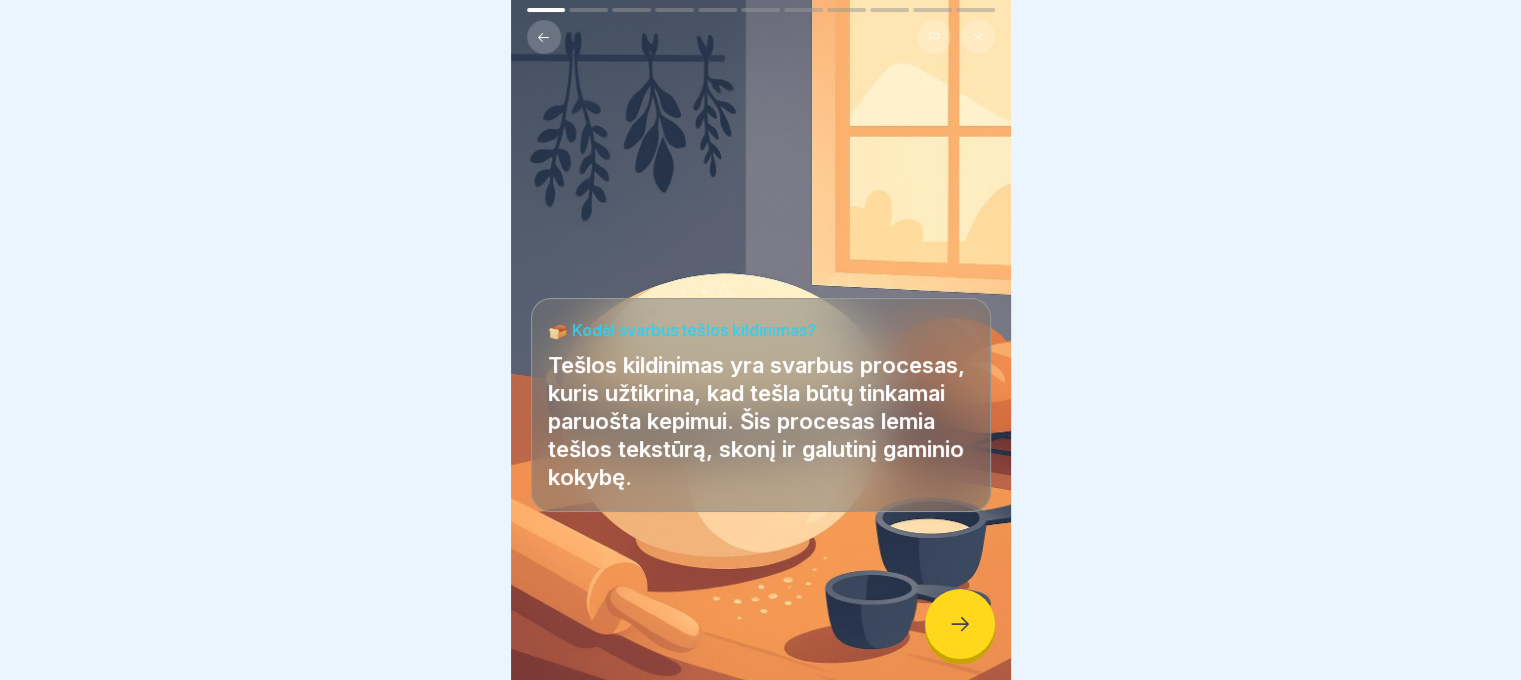 click at bounding box center (960, 624) 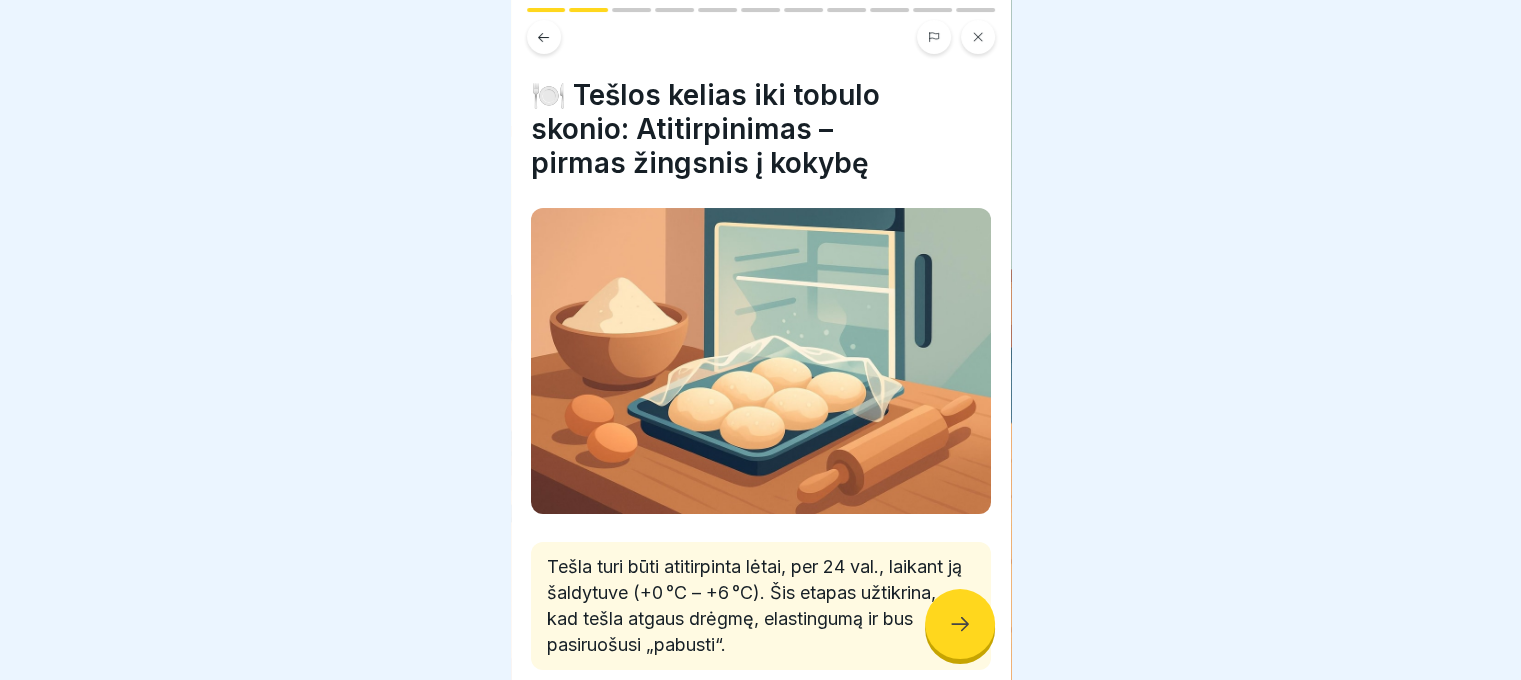 click at bounding box center (960, 624) 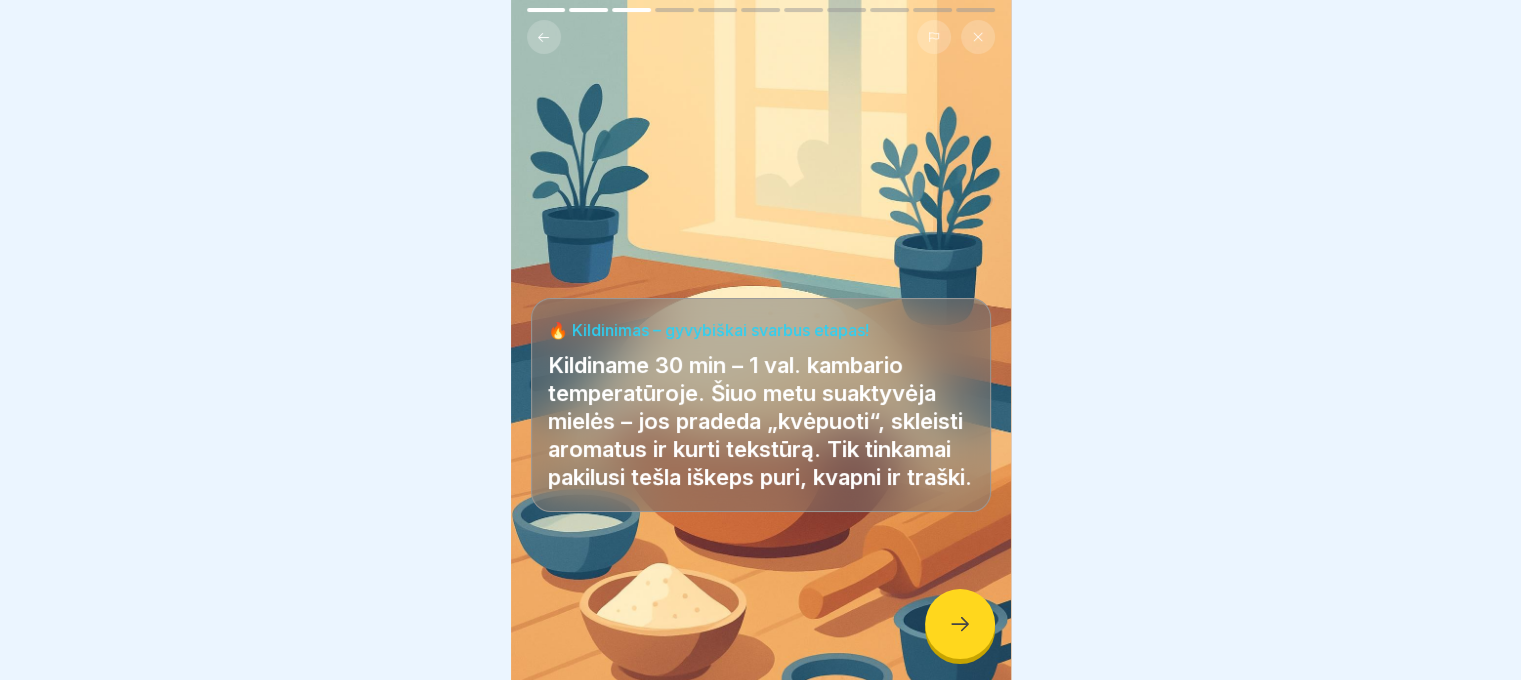 click at bounding box center [960, 624] 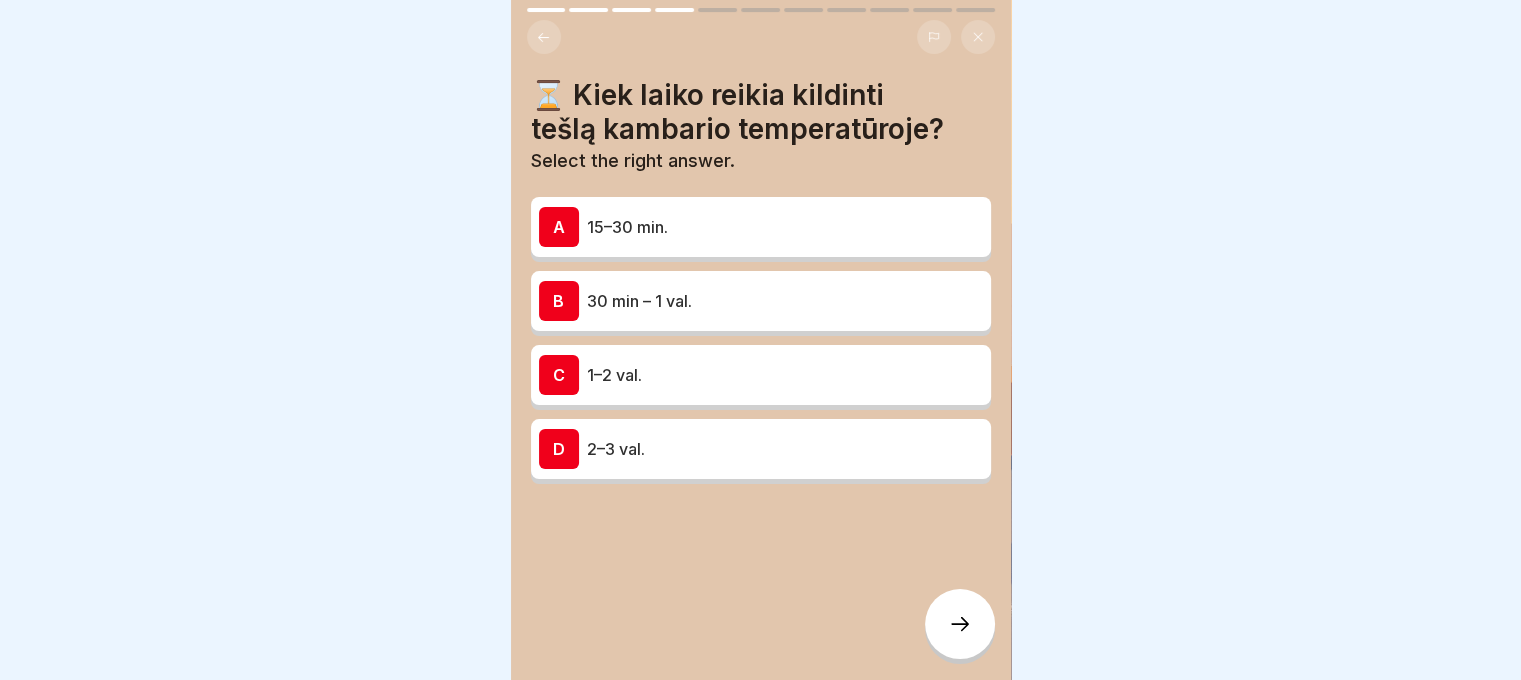 click on "30 min – 1 val." at bounding box center (785, 301) 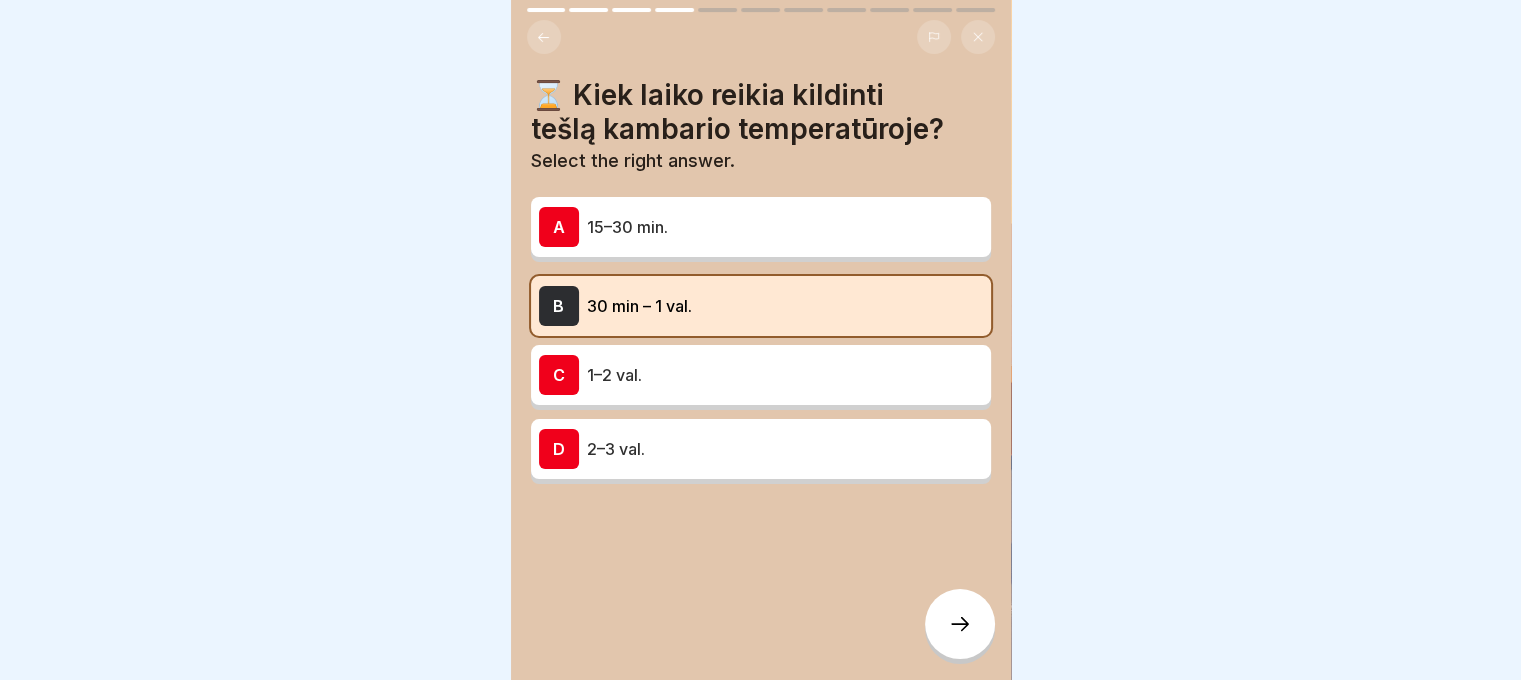 click on "⏳ Kiek laiko reikia kildinti tešlą kambario temperatūroje? Select the right answer. A 15–30 min. B 30 min – 1 val. C 1–2 val. D 2–3 val." at bounding box center (761, 340) 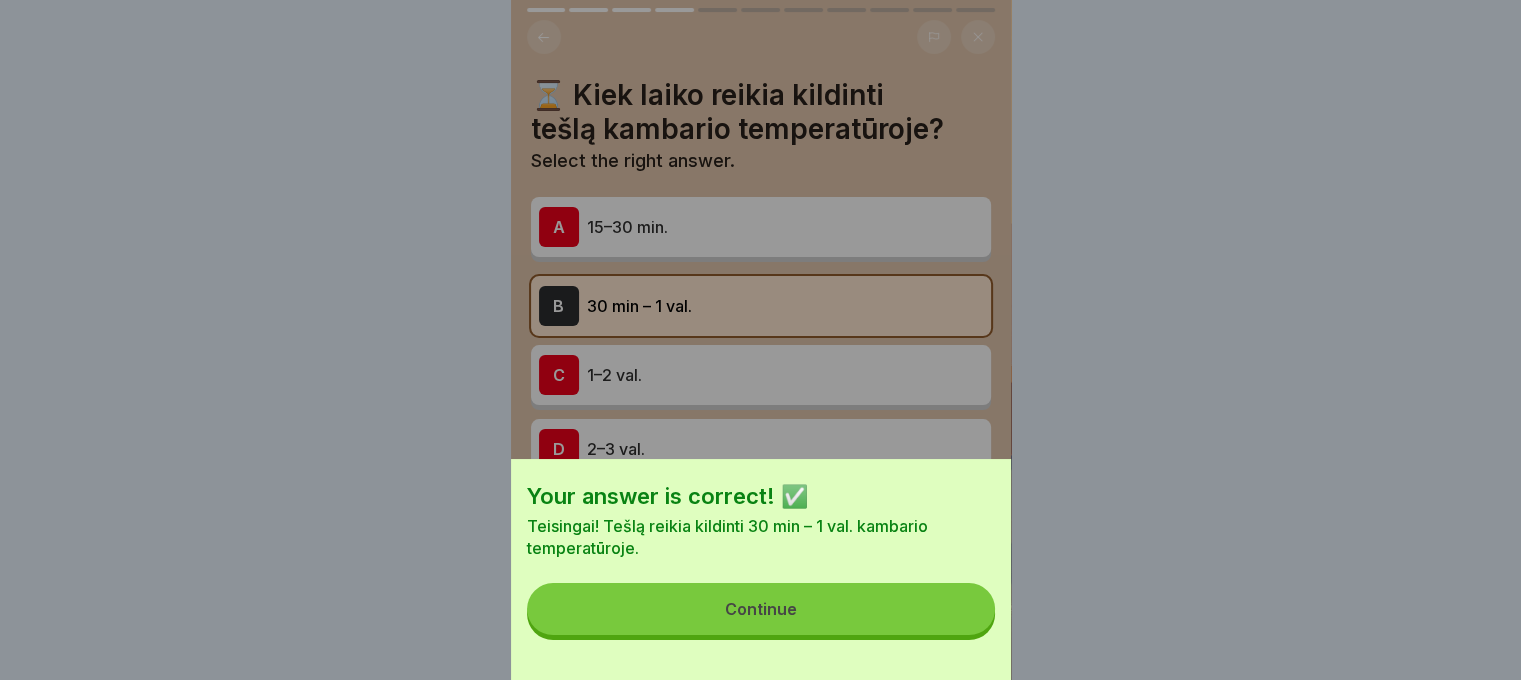 click on "Continue" at bounding box center [761, 609] 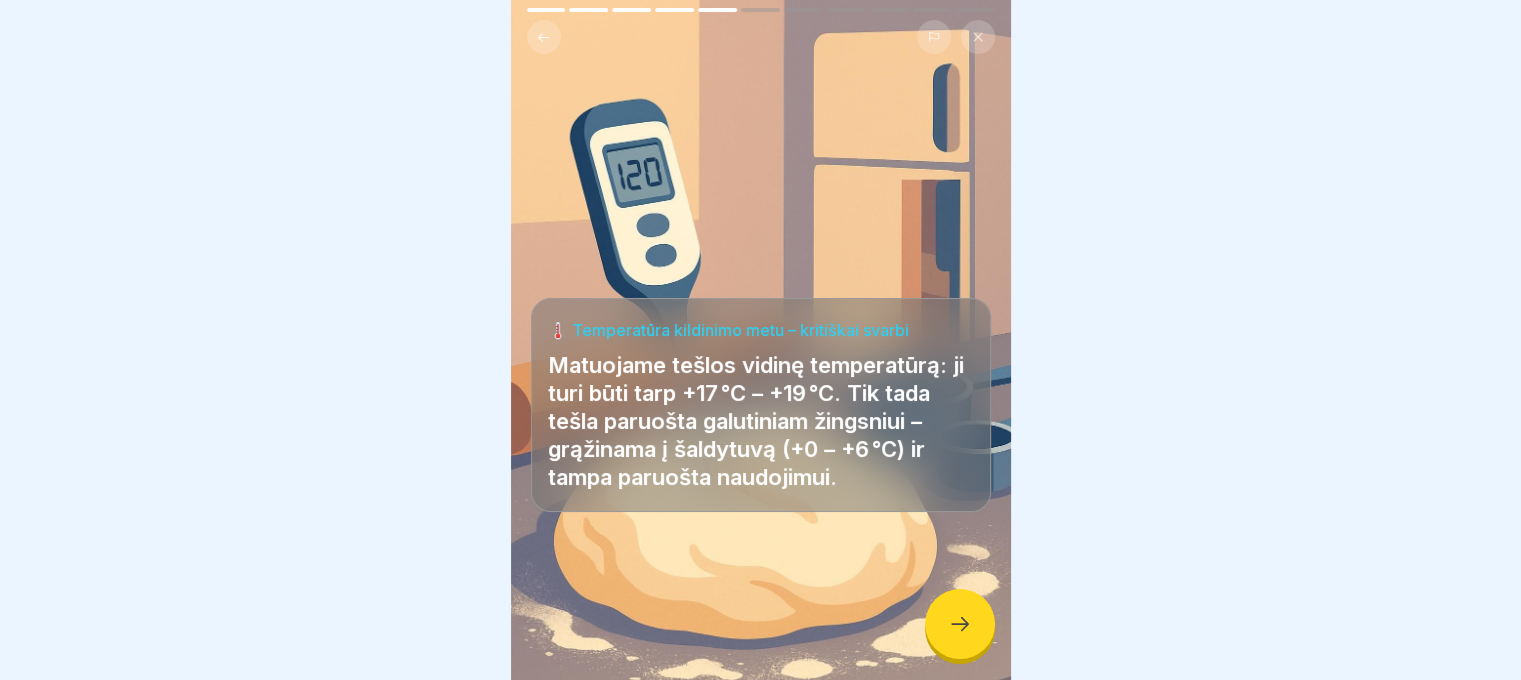 click at bounding box center (960, 624) 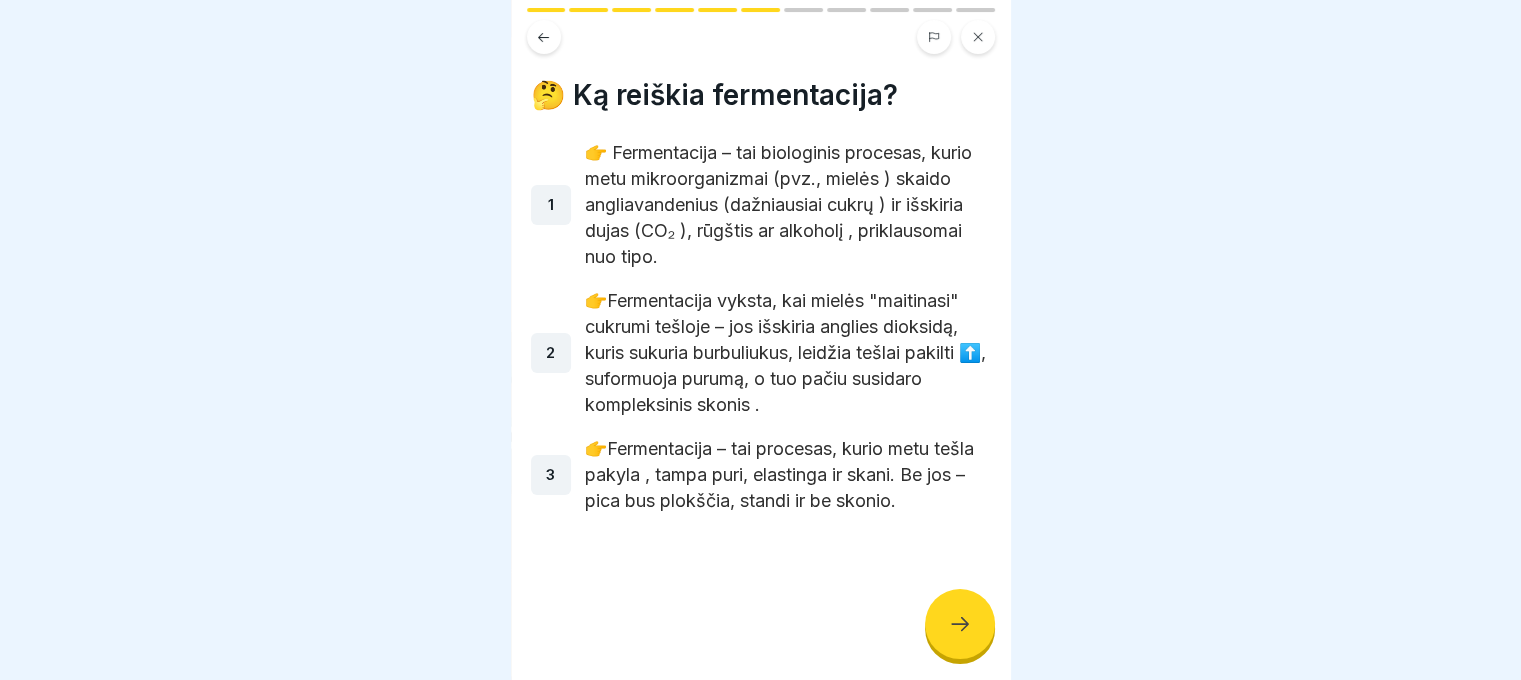 click 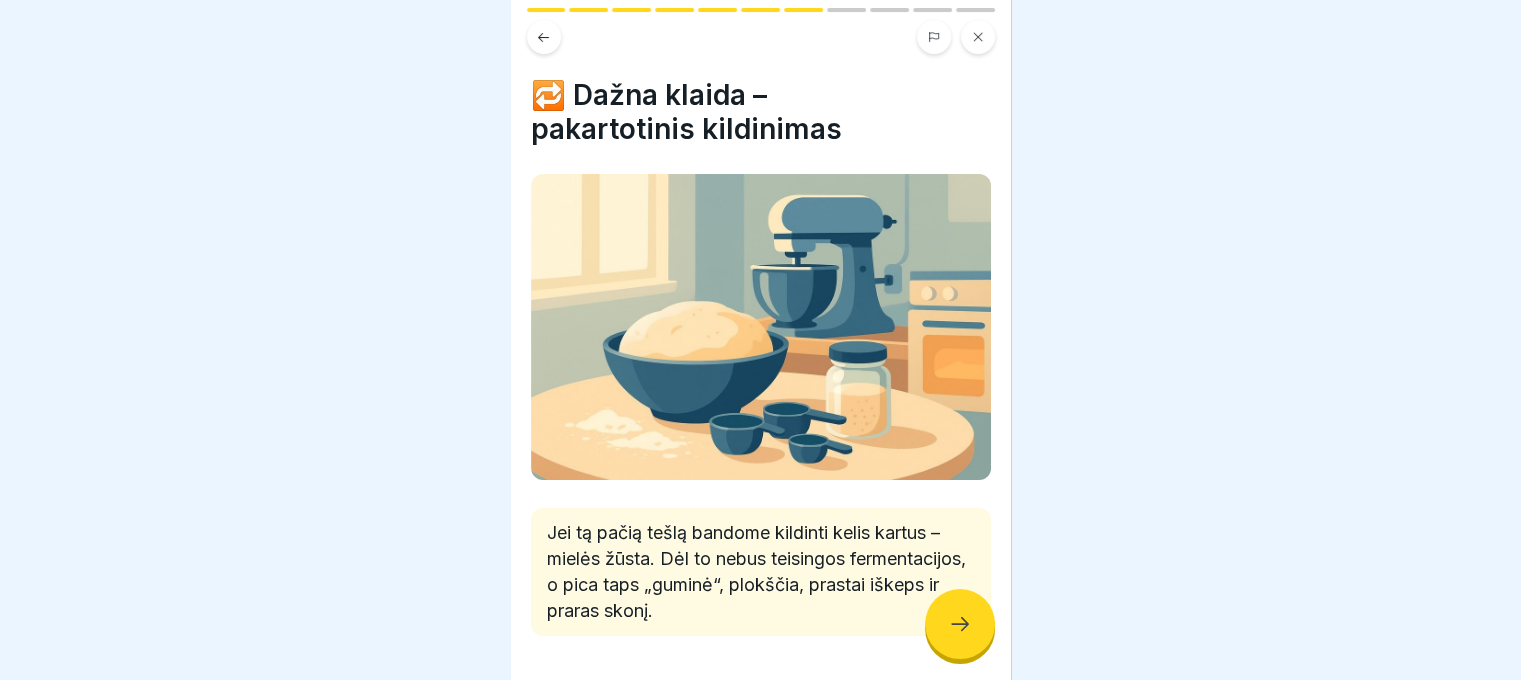 click 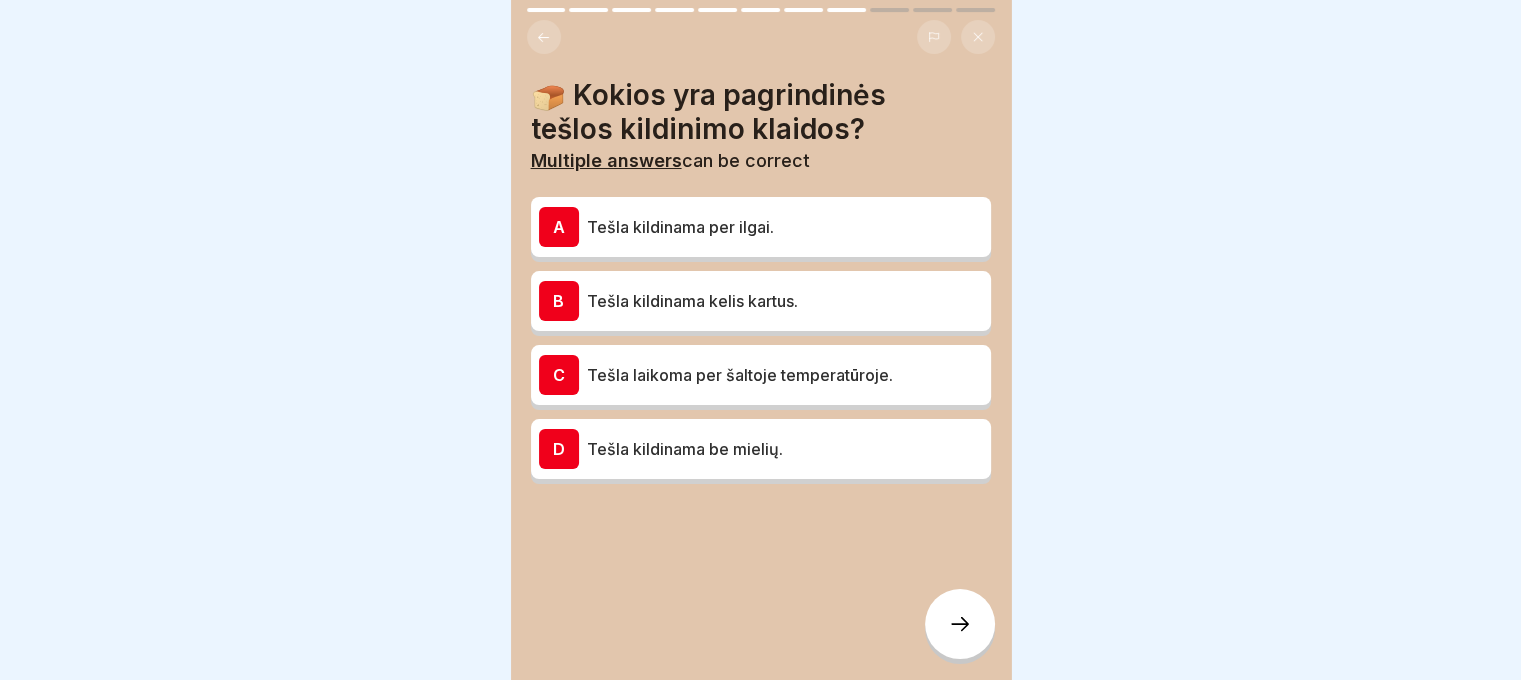 click on "Tešla kildinama kelis kartus." at bounding box center [785, 301] 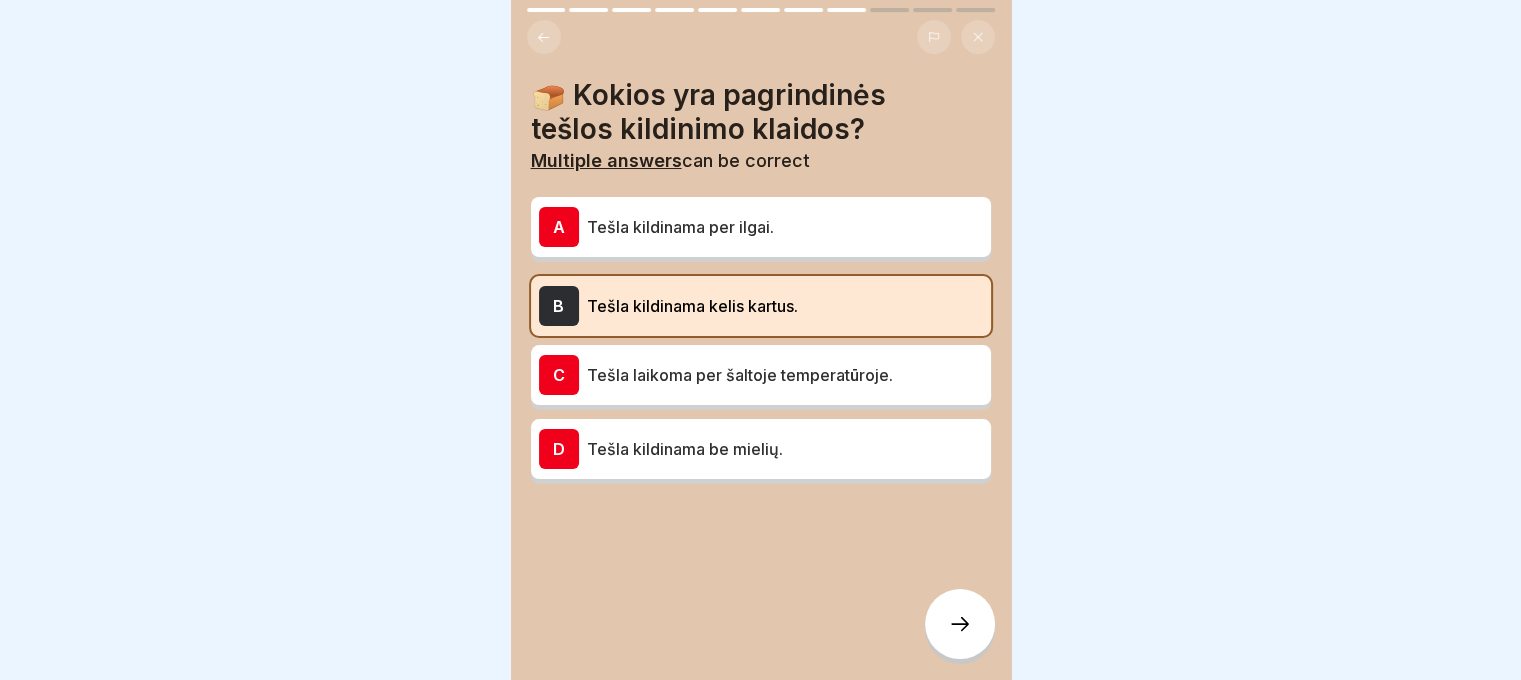 click on "Tešla laikoma per šaltoje temperatūroje." at bounding box center [785, 375] 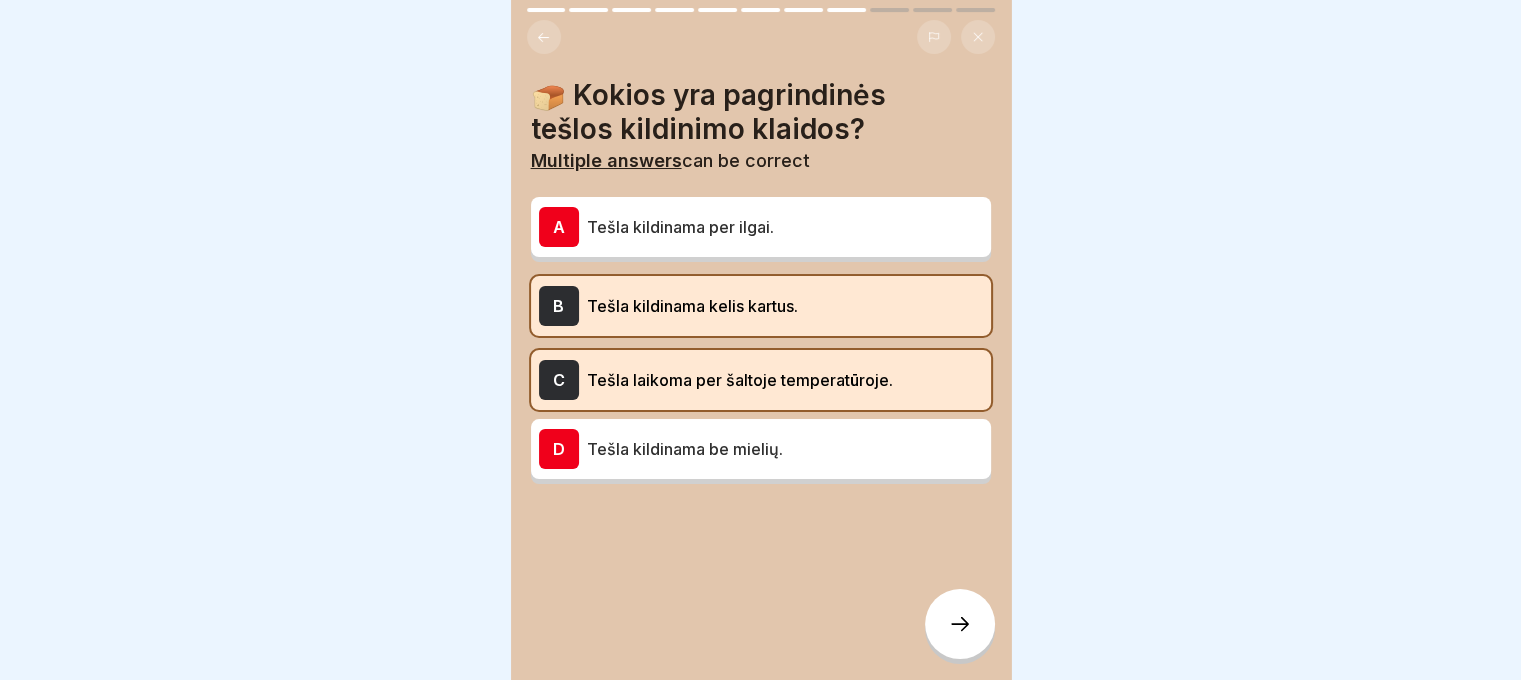 click on "Tešla kildinama per ilgai." at bounding box center (785, 227) 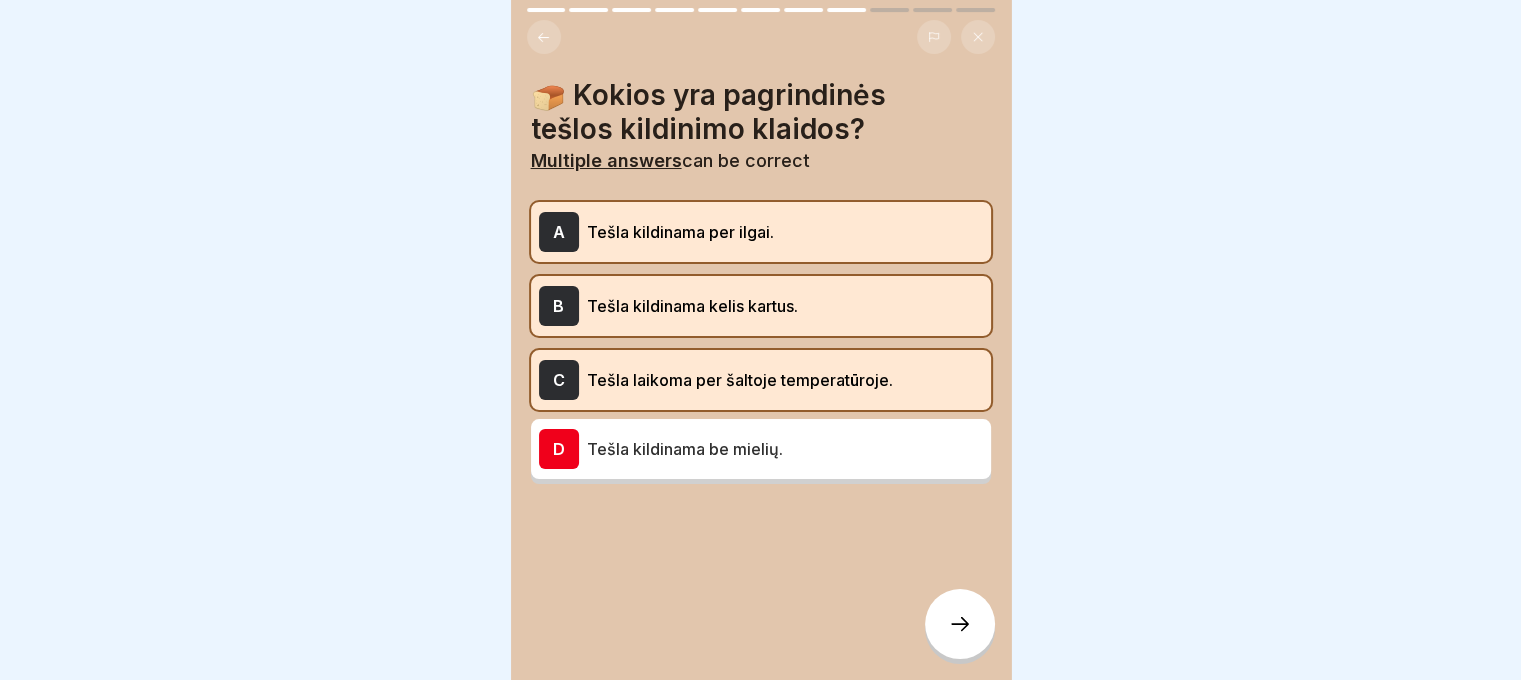 click 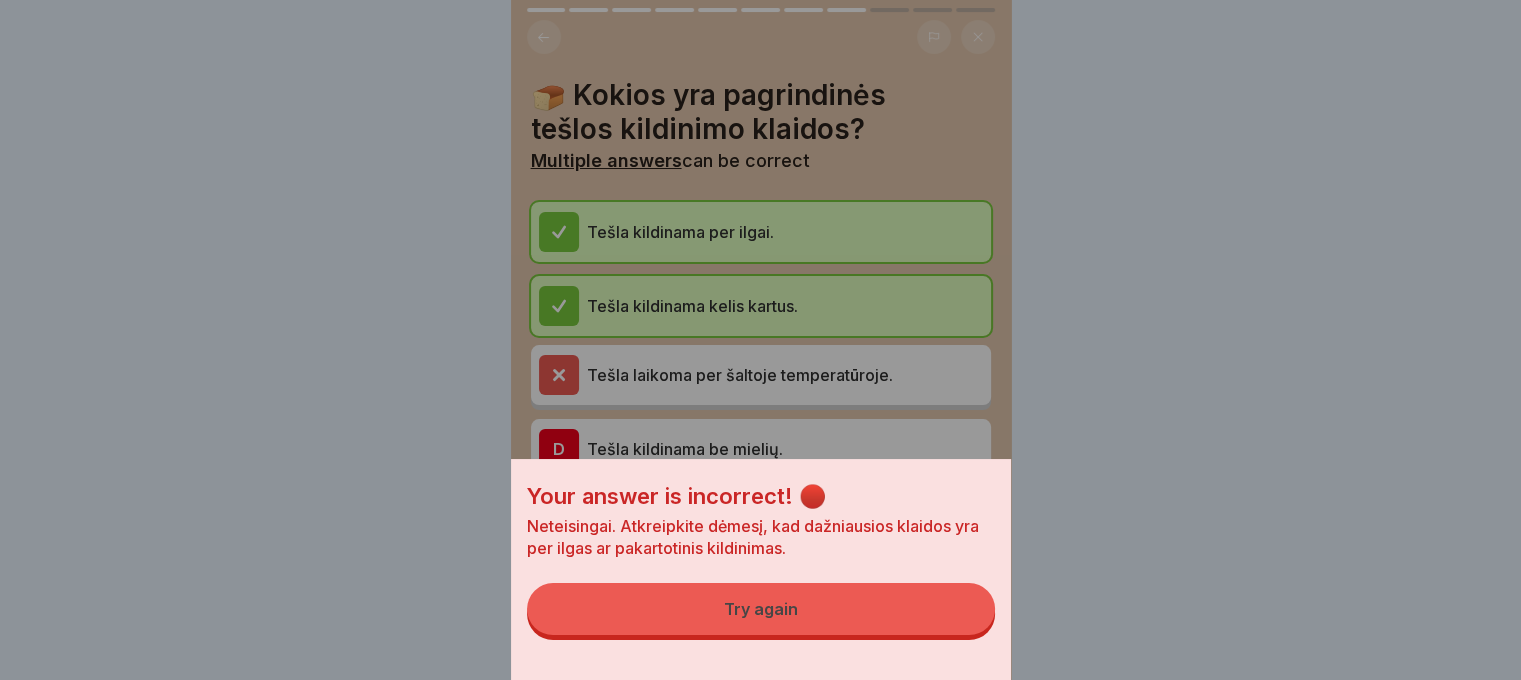click on "Try again" at bounding box center (761, 609) 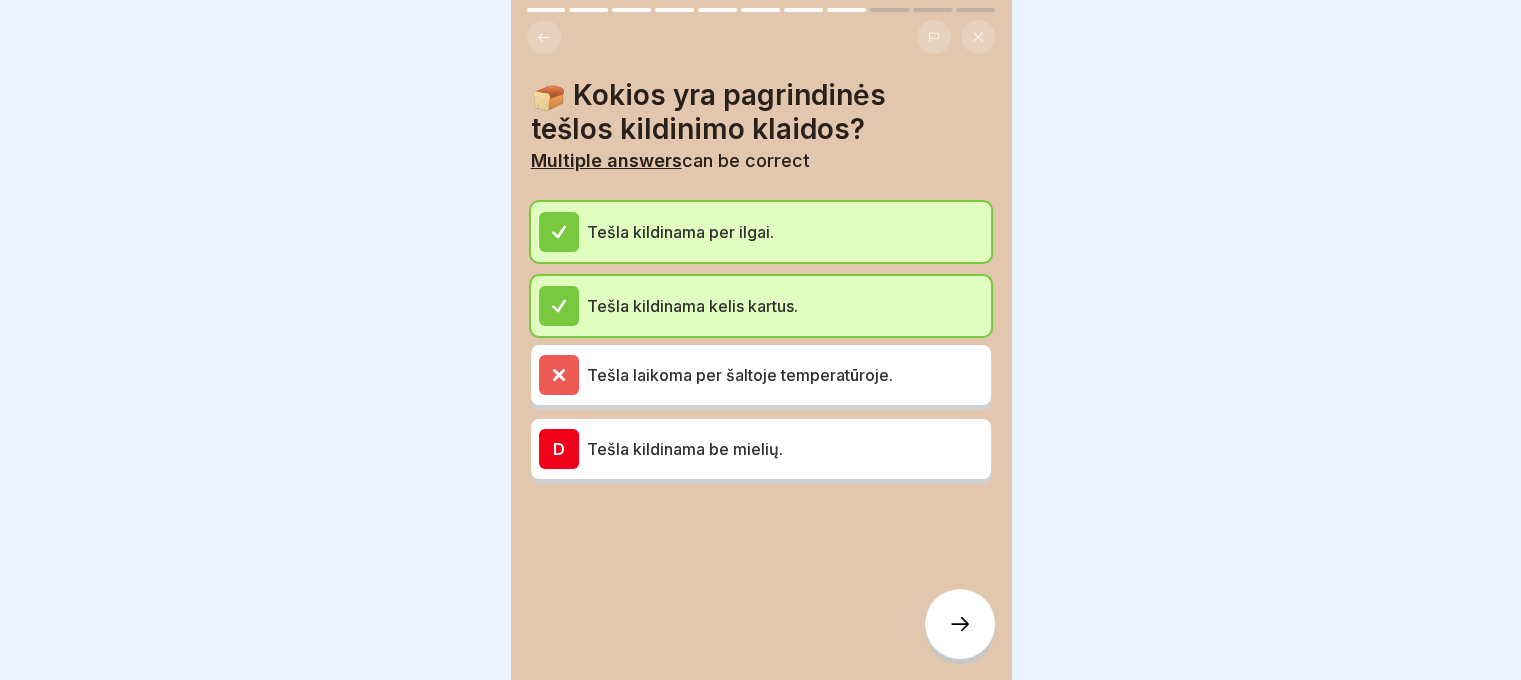 click at bounding box center [960, 624] 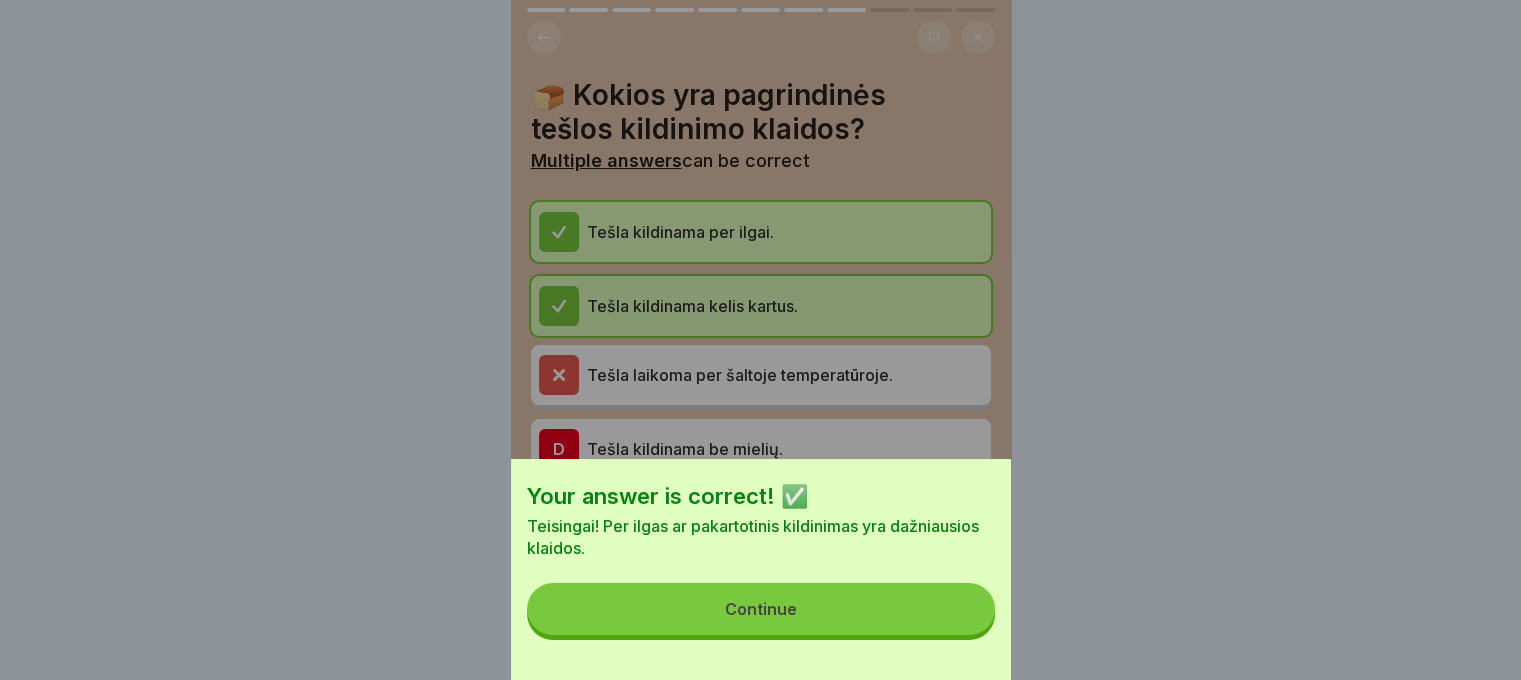 click on "Continue" at bounding box center [761, 609] 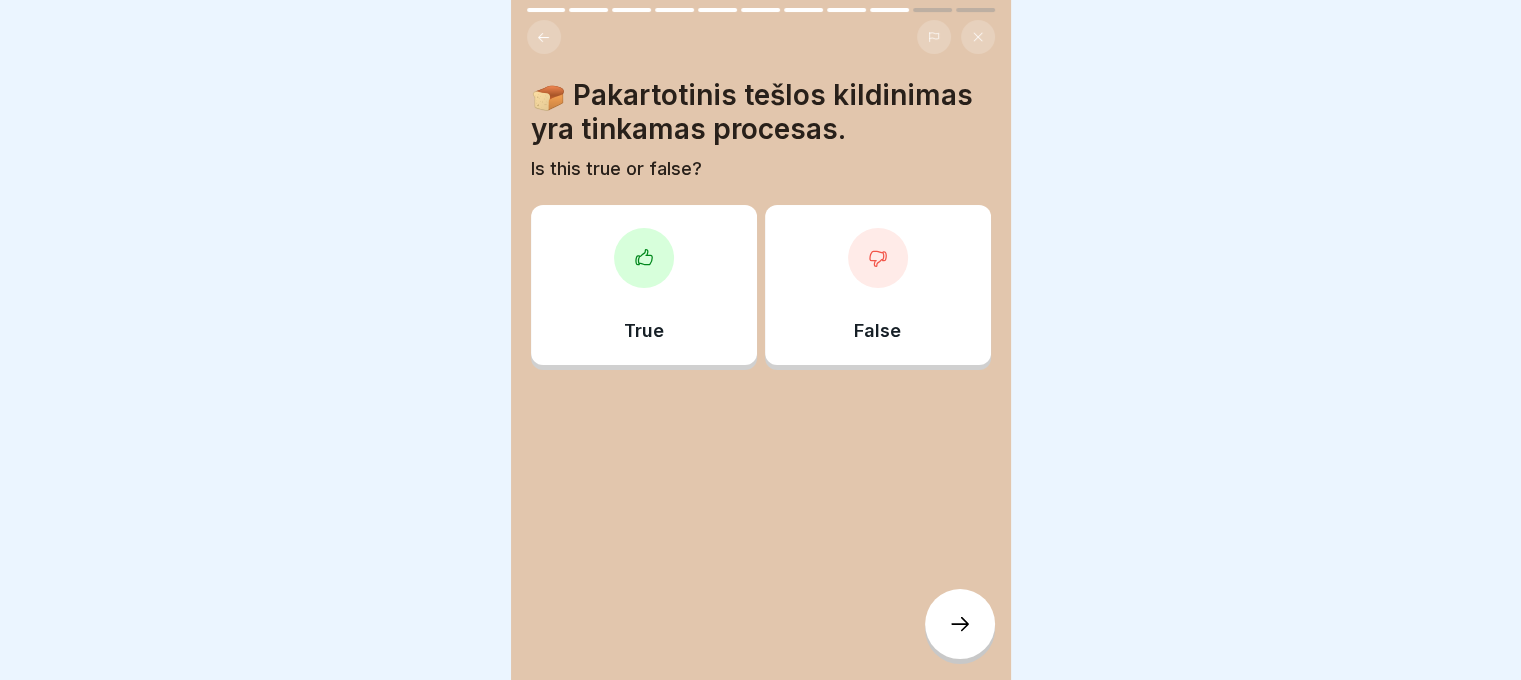 click on "False" at bounding box center (878, 285) 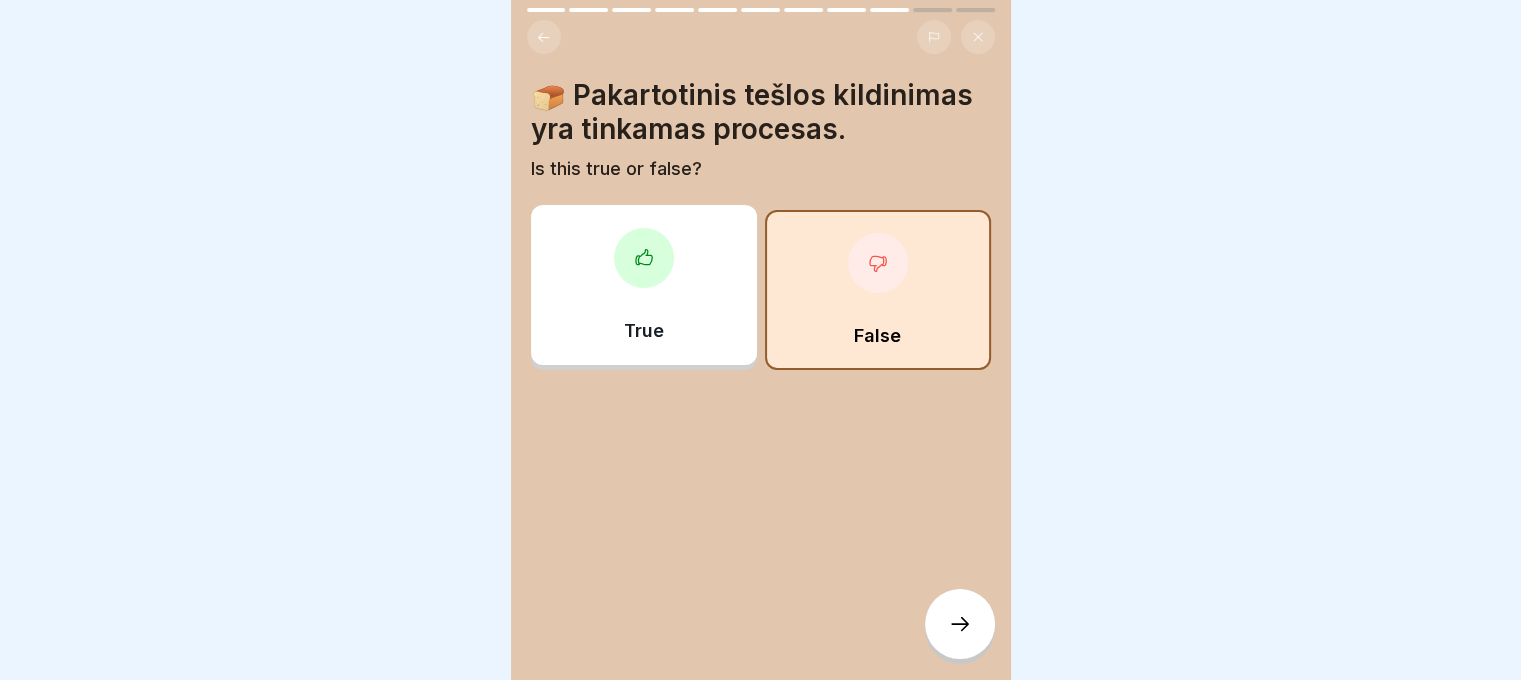 click at bounding box center (960, 624) 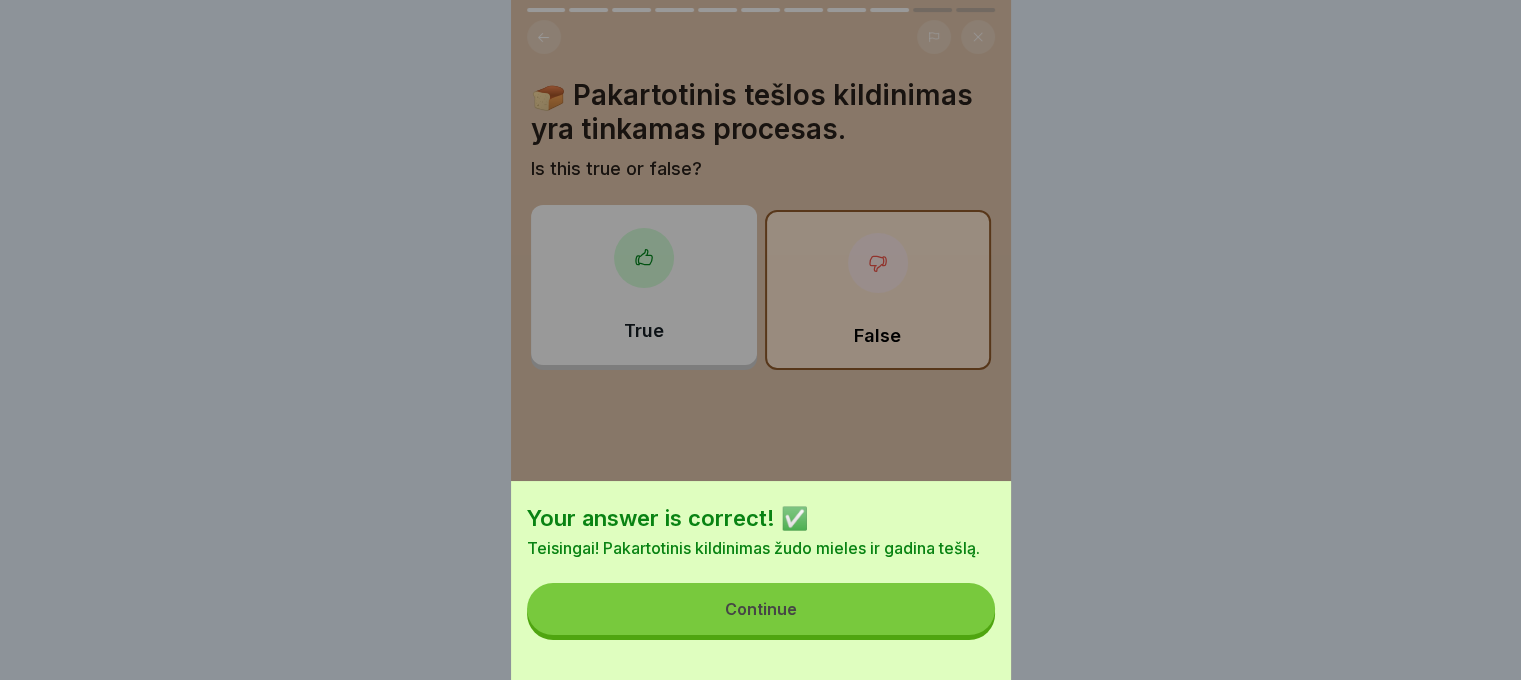 click on "Continue" at bounding box center (761, 609) 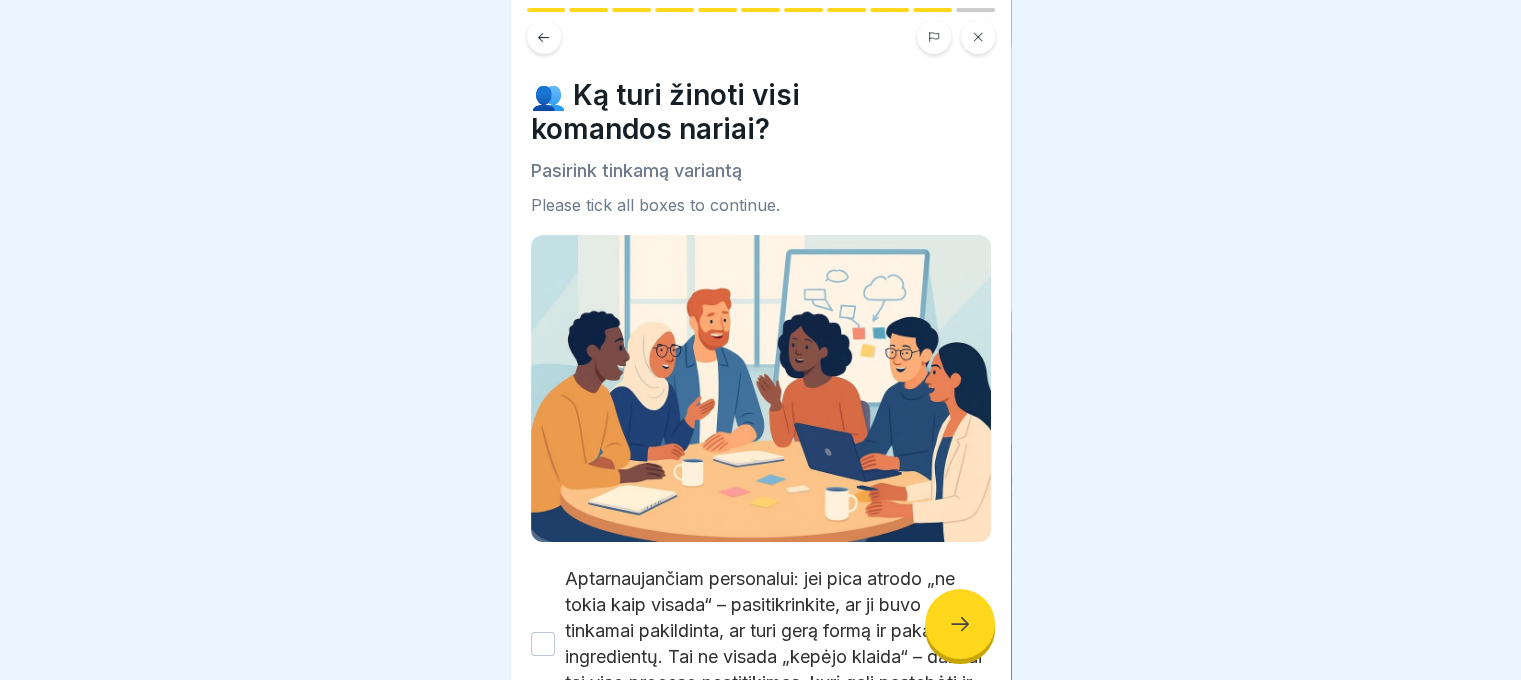 click 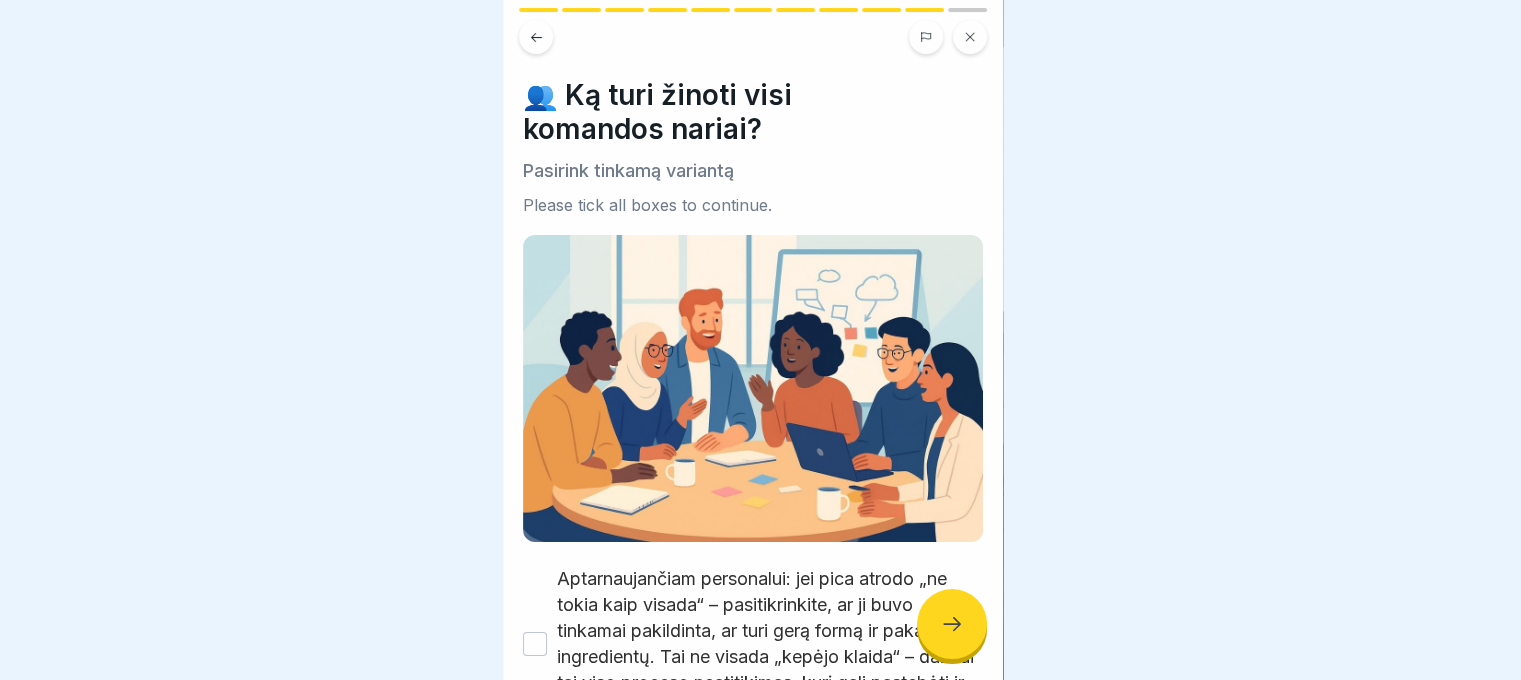 scroll, scrollTop: 0, scrollLeft: 0, axis: both 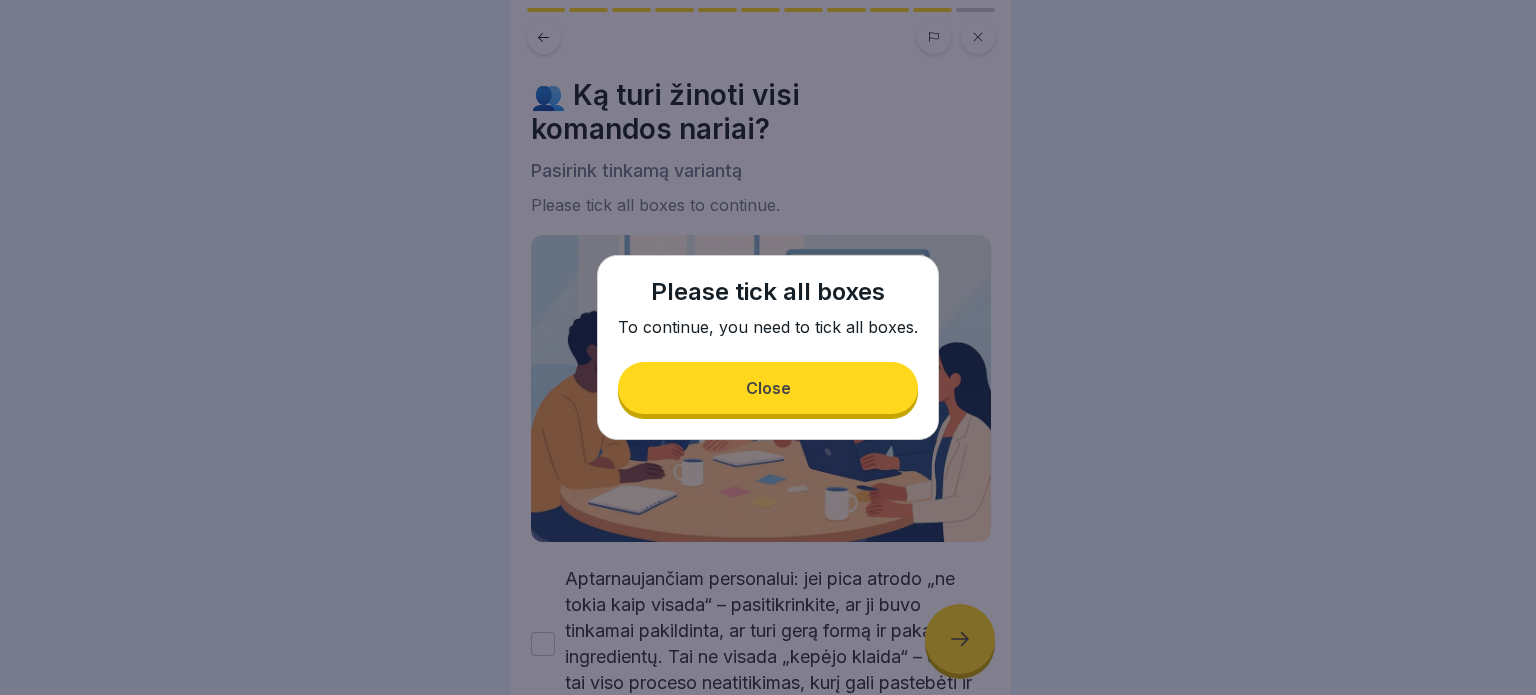 click on "Close" at bounding box center [768, 388] 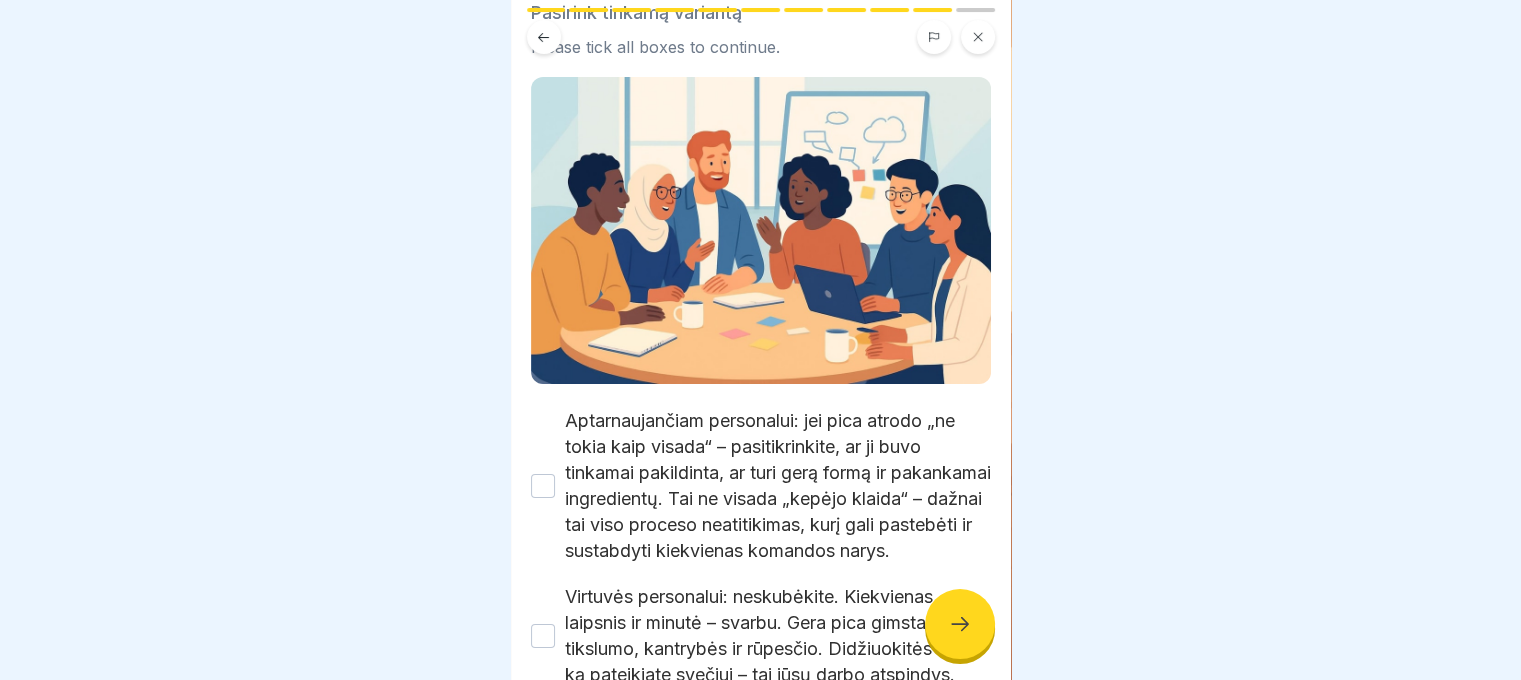 scroll, scrollTop: 327, scrollLeft: 0, axis: vertical 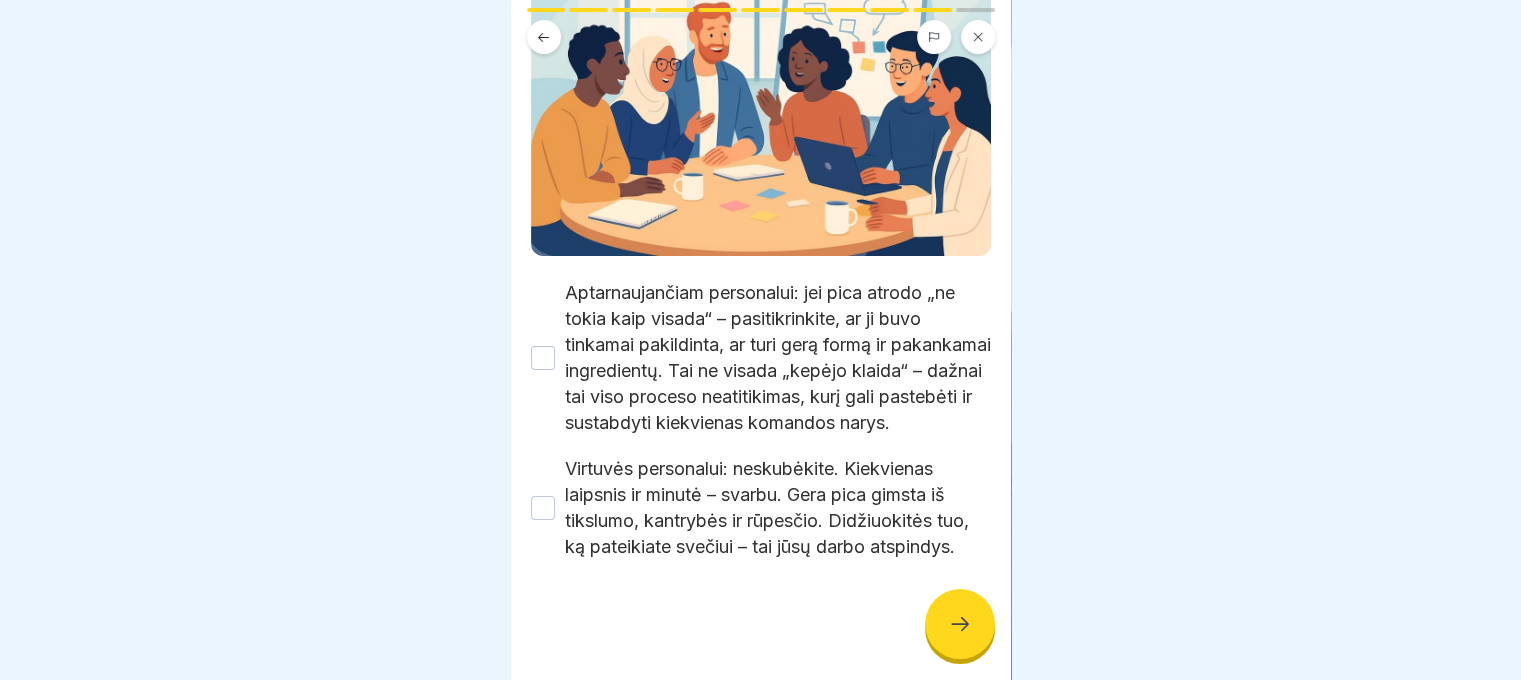 click on "Aptarnaujančiam personalui: jei pica atrodo „ne tokia kaip visada“ – pasitikrinkite, ar ji buvo tinkamai pakildinta, ar turi gerą formą ir pakankamai ingredientų. Tai ne visada „kepėjo klaida“ – dažnai tai viso proceso neatitikimas, kurį gali pastebėti ir sustabdyti kiekvienas komandos narys." at bounding box center [543, 358] 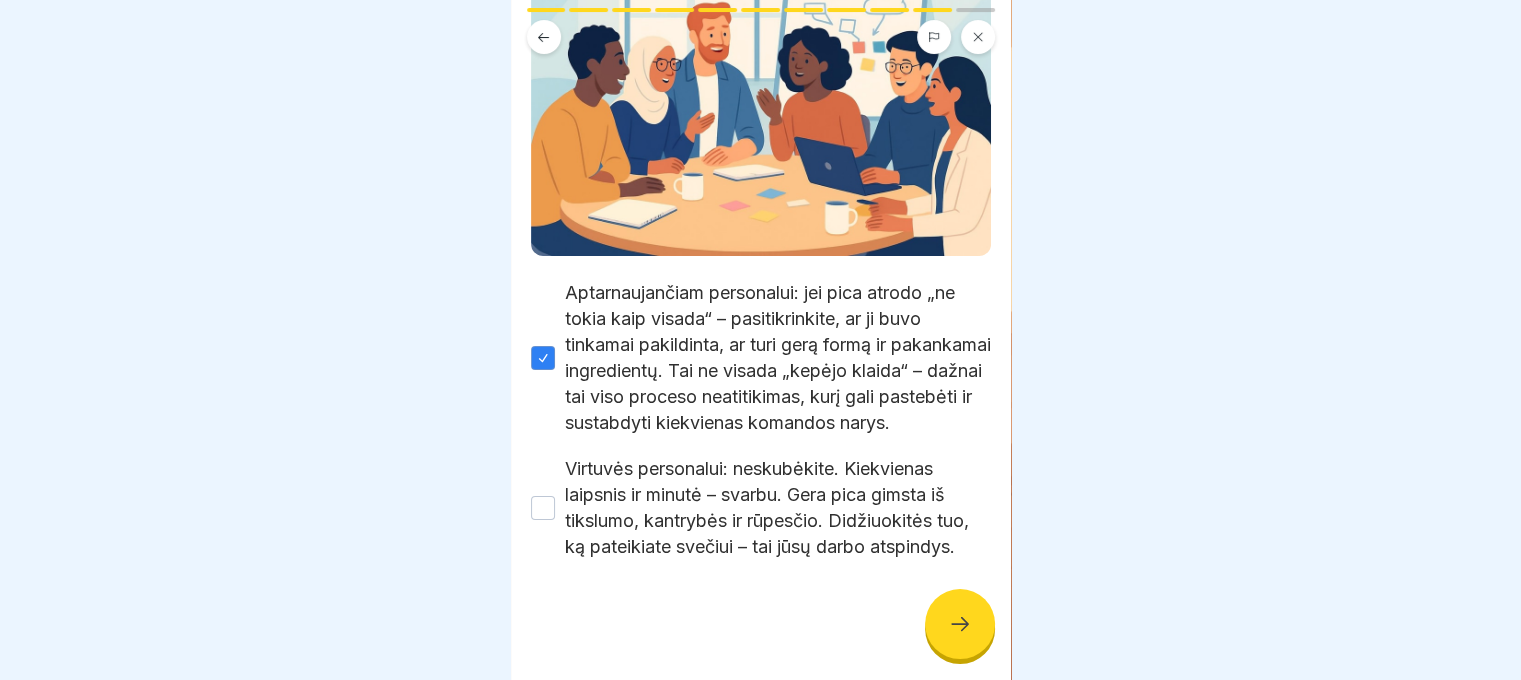 click on "Virtuvės personalui: neskubėkite. Kiekvienas laipsnis ir minutė – svarbu. Gera pica gimsta iš tikslumo, kantrybės ir rūpesčio. Didžiuokitės tuo, ką pateikiate svečiui – tai jūsų darbo atspindys." at bounding box center (778, 508) 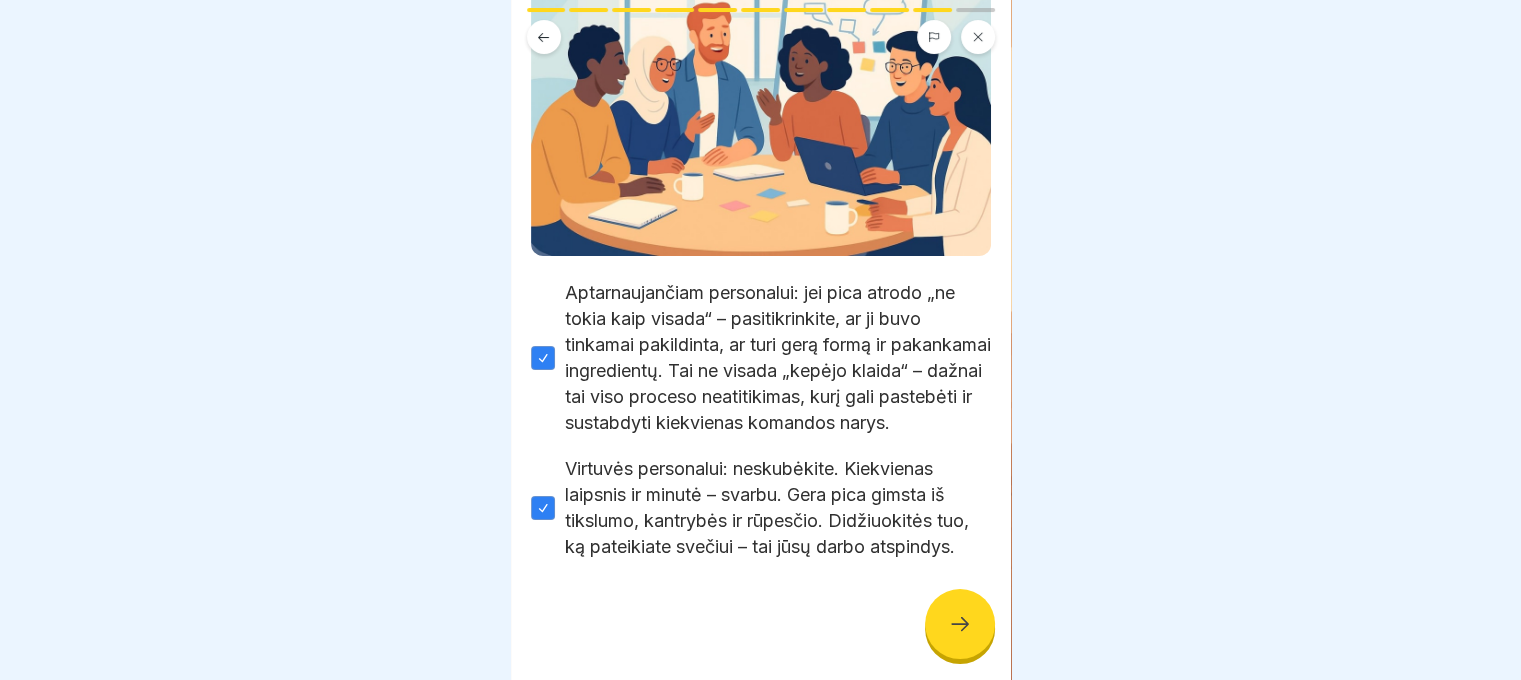 click 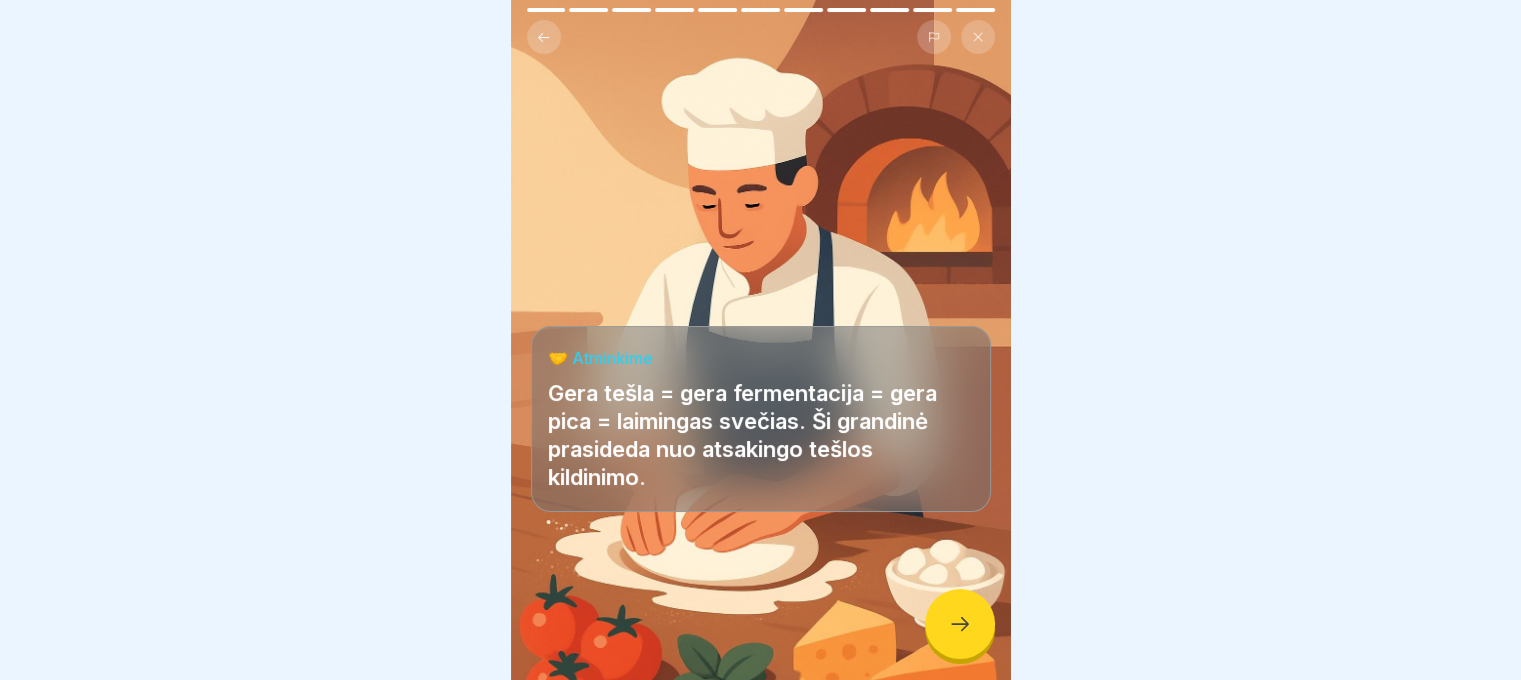 click 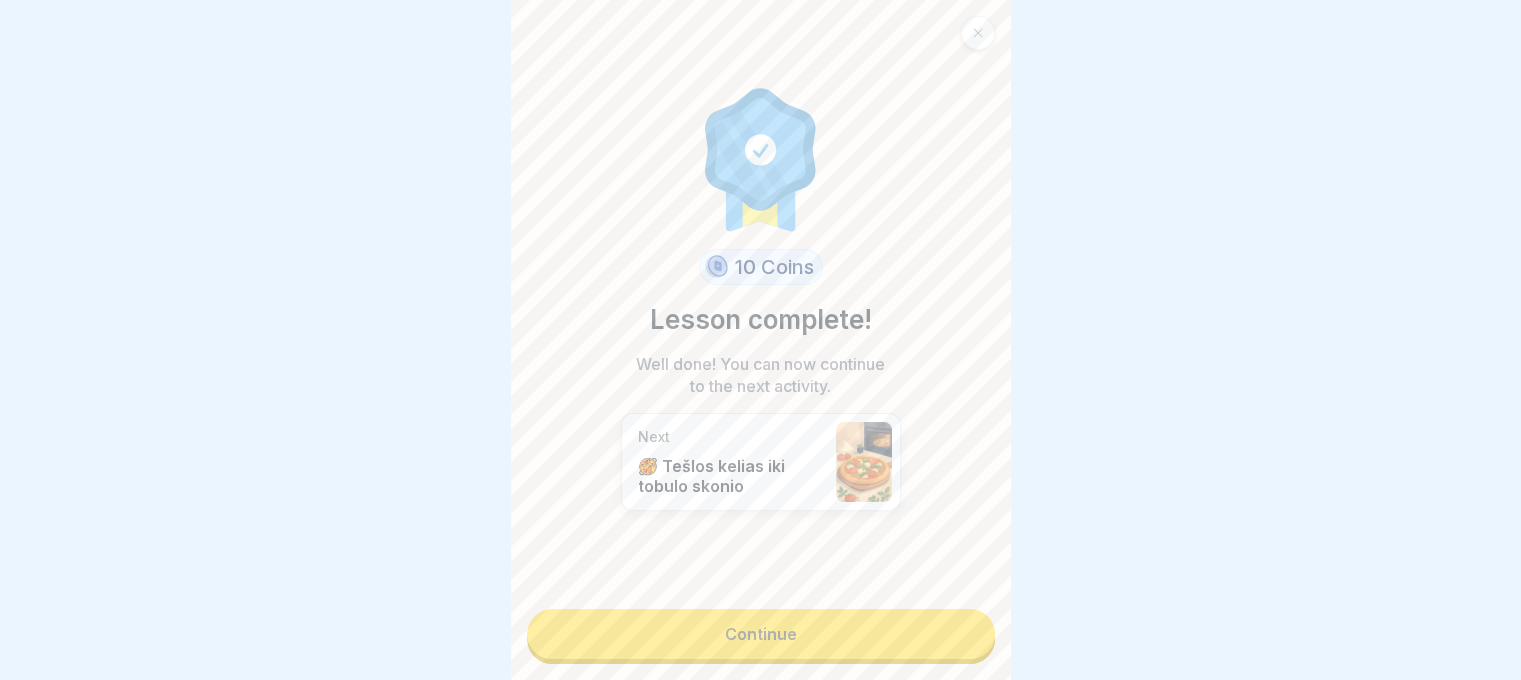 click on "Continue" at bounding box center [761, 634] 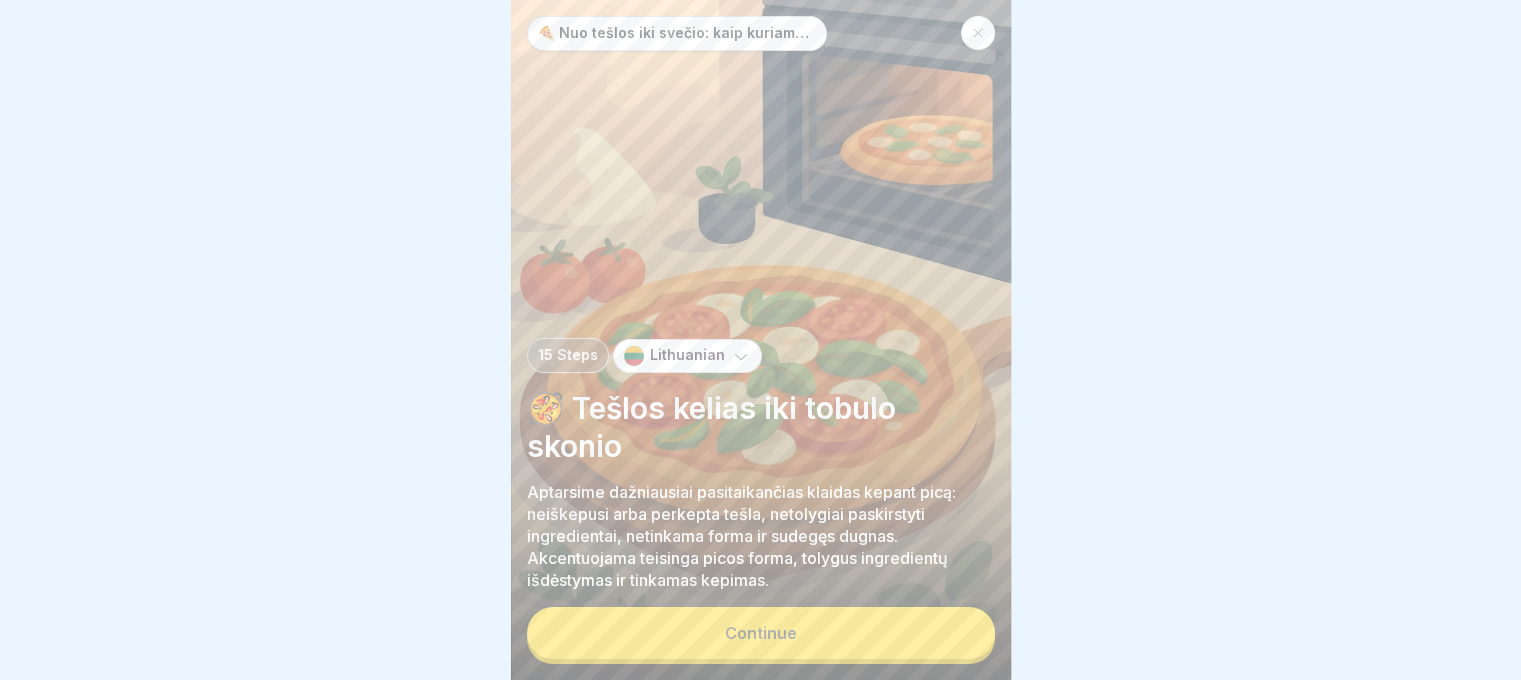 click on "Continue" at bounding box center [761, 633] 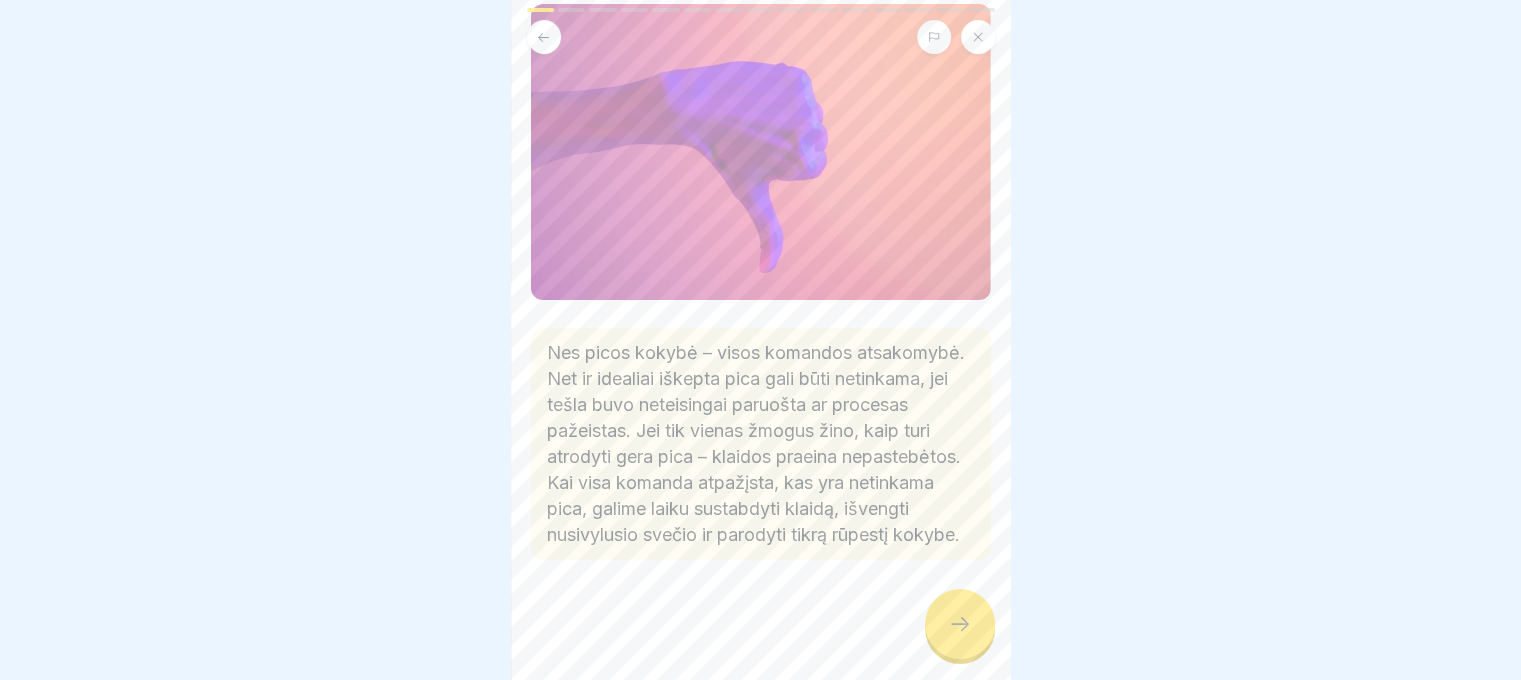scroll, scrollTop: 200, scrollLeft: 0, axis: vertical 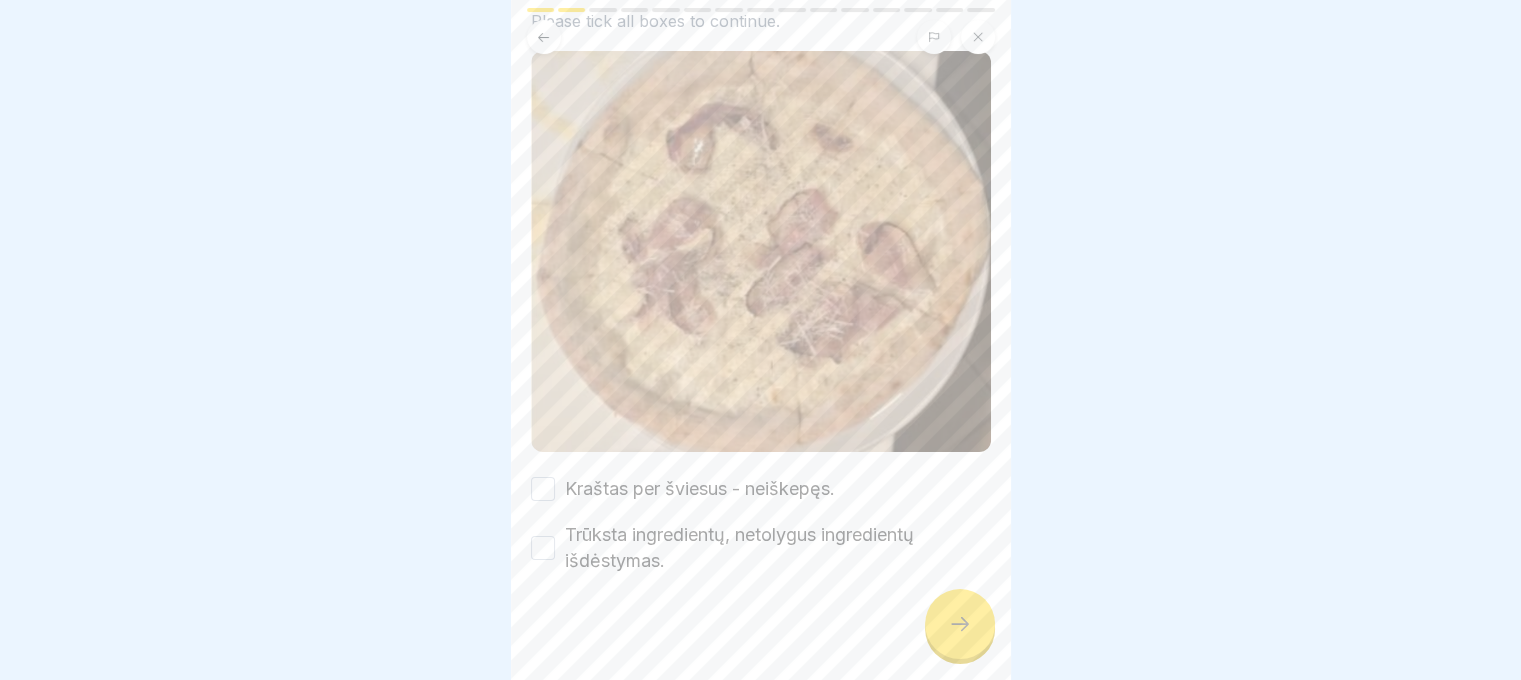 click on "Trūksta ingredientų, netolygus ingredientų išdėstymas." at bounding box center (778, 548) 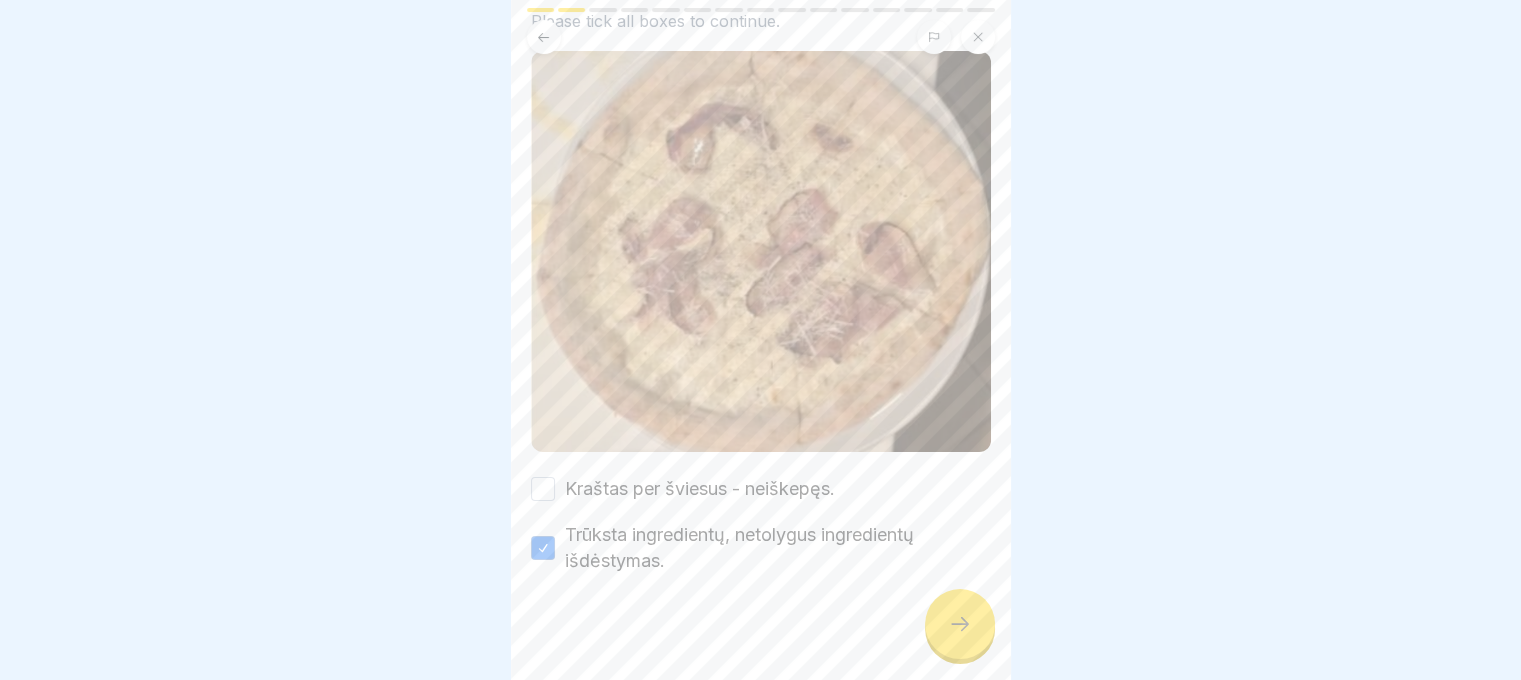click on "Kraštas per šviesus - neiškepęs." at bounding box center (700, 489) 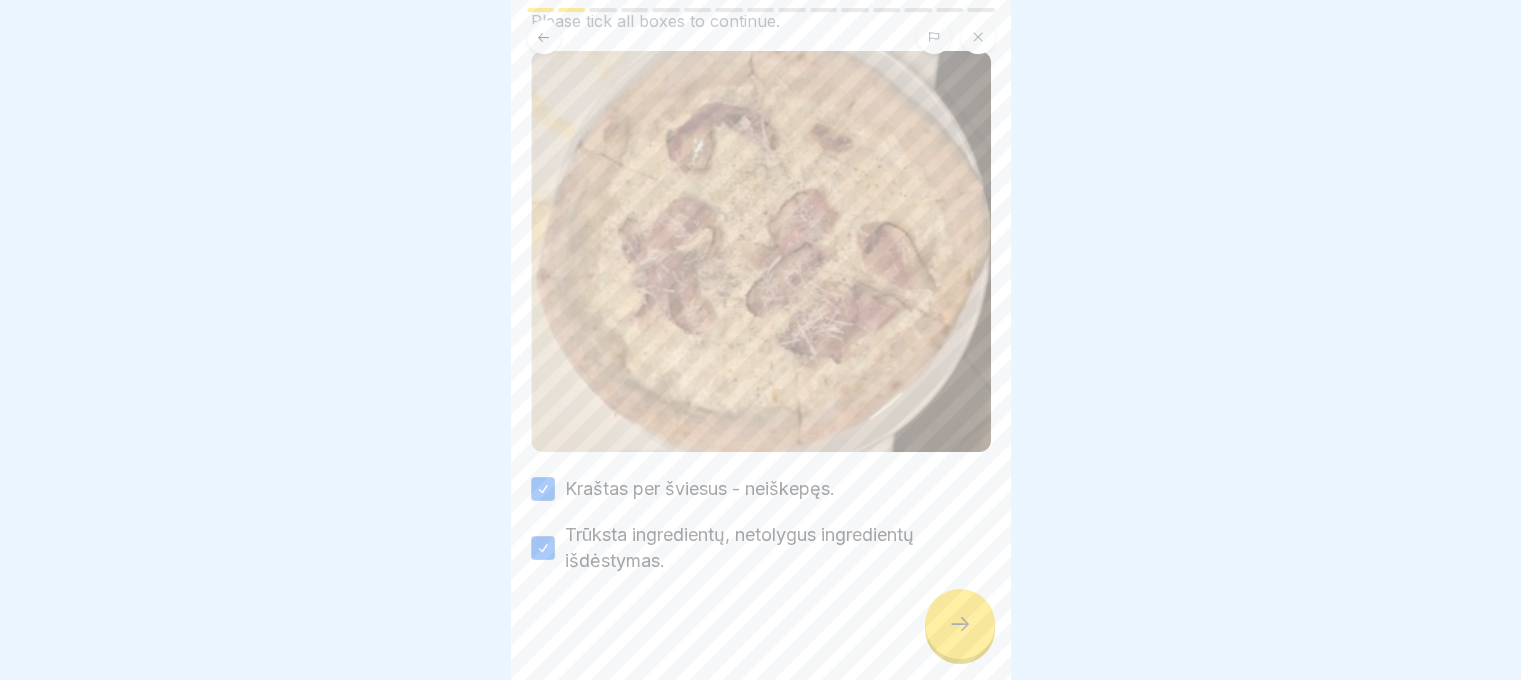 click at bounding box center [960, 624] 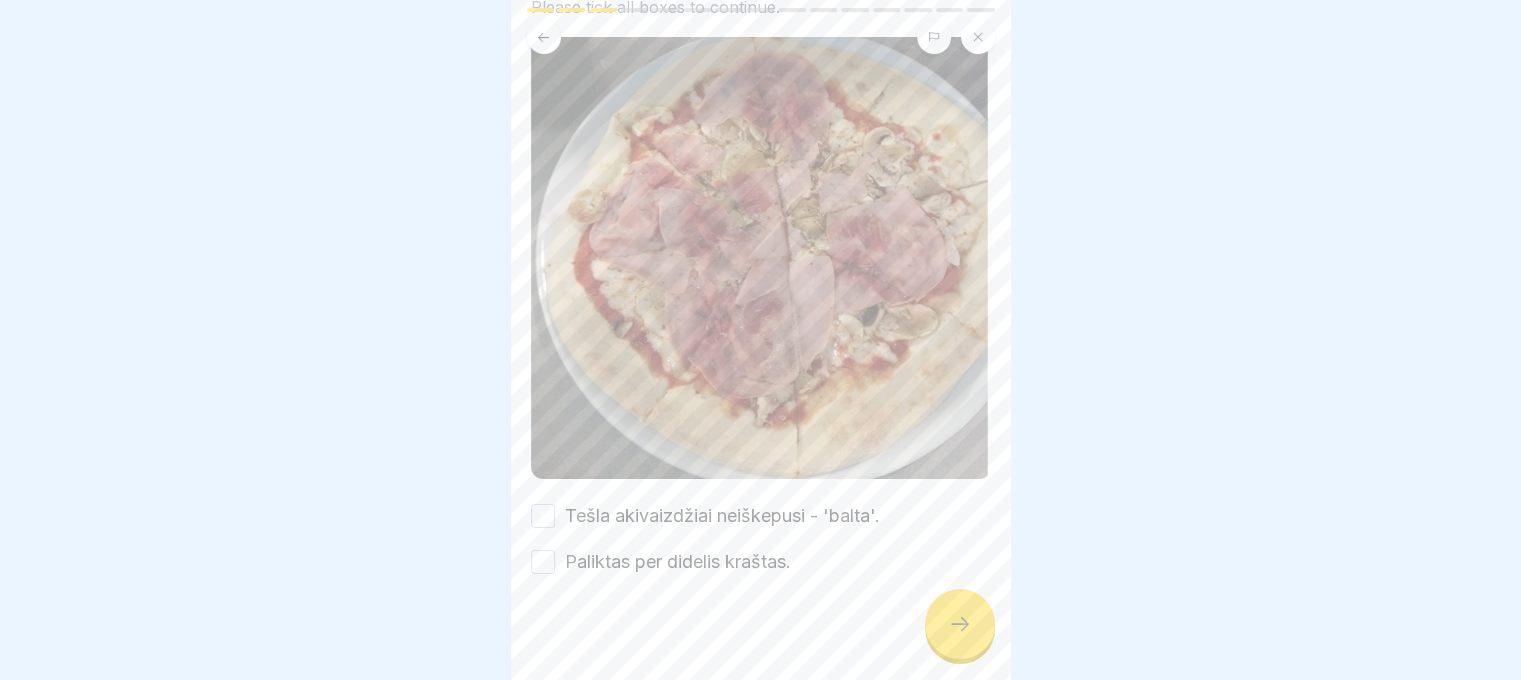 scroll, scrollTop: 224, scrollLeft: 0, axis: vertical 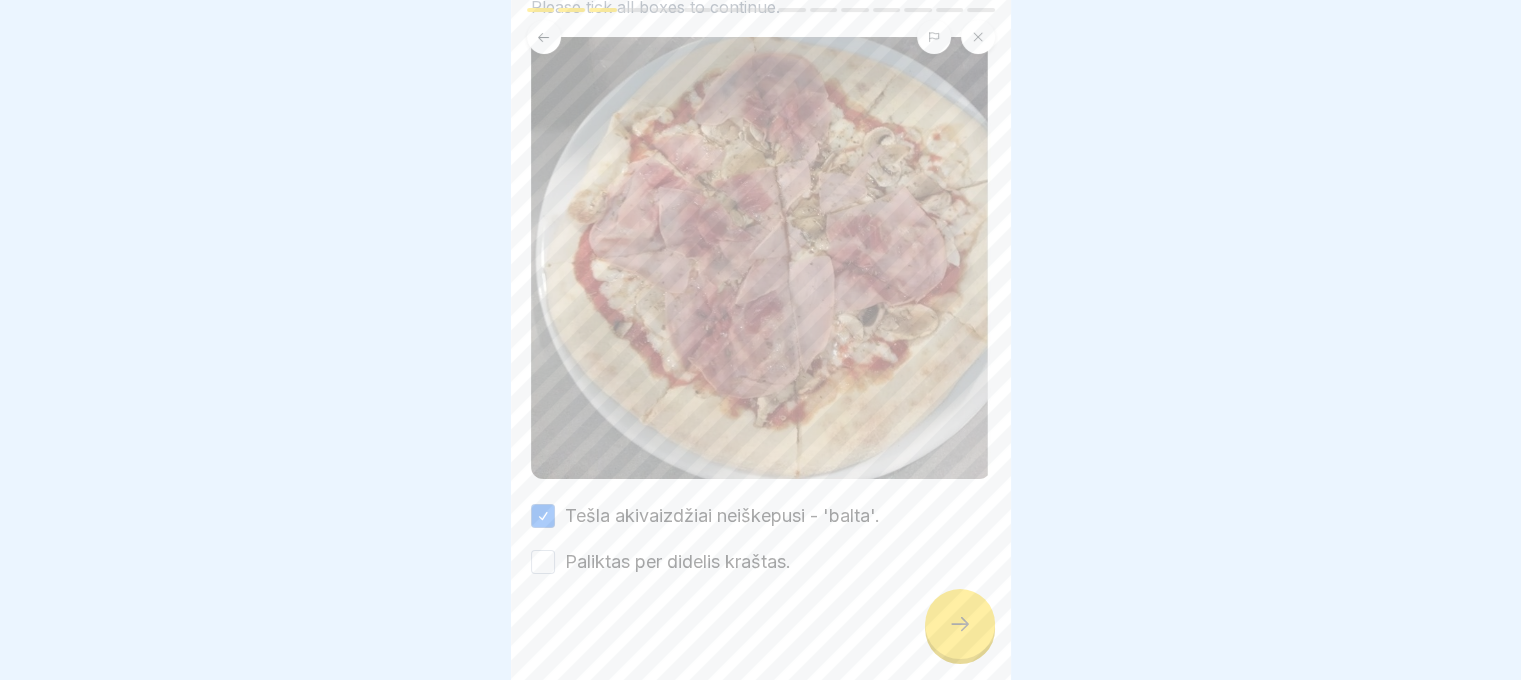 click on "Paliktas per didelis kraštas." at bounding box center [678, 562] 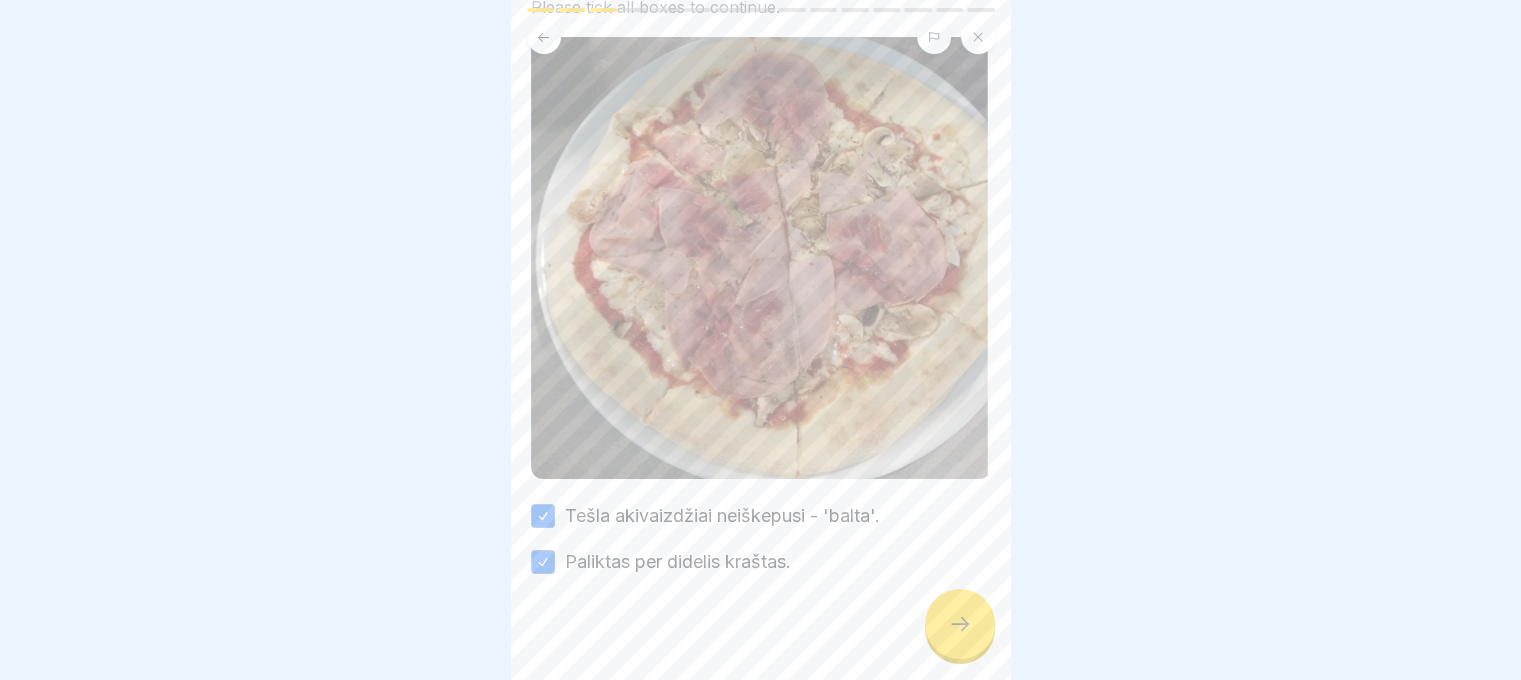 click at bounding box center (960, 624) 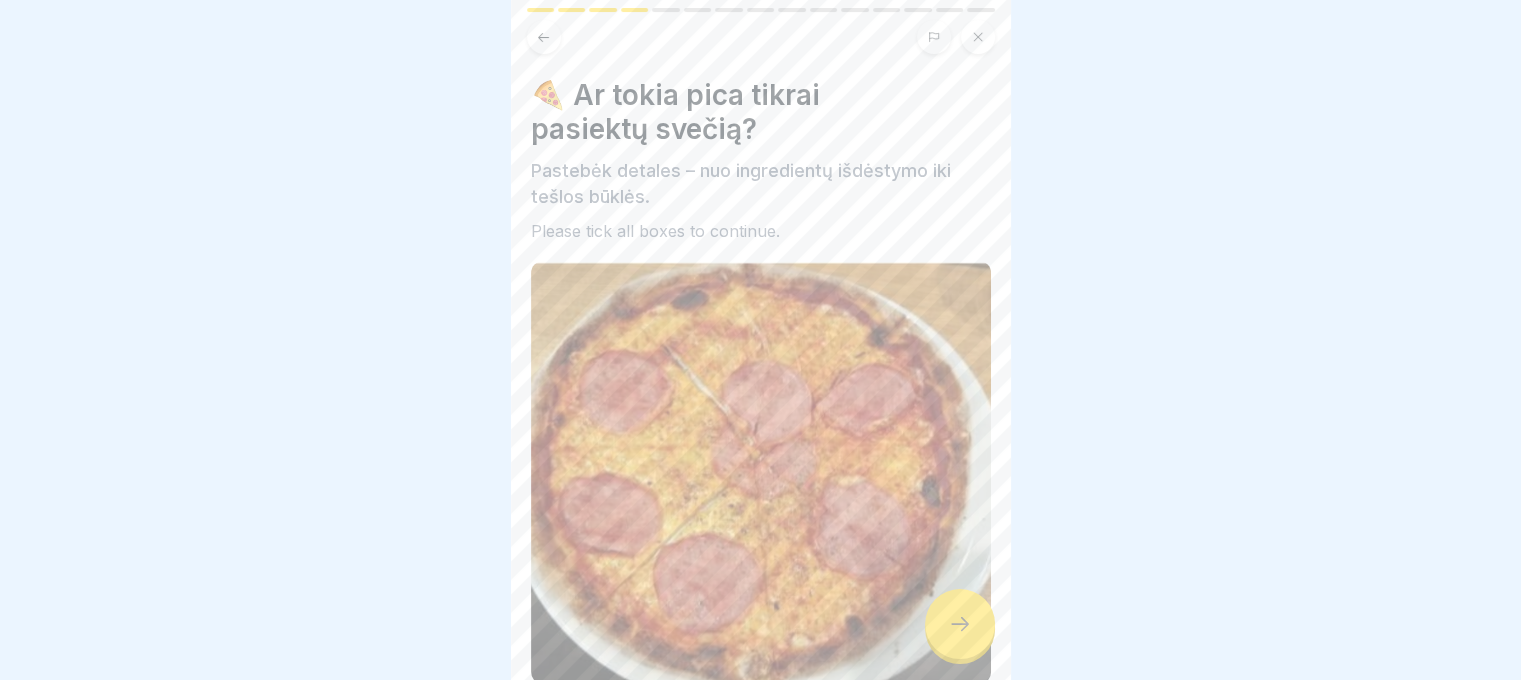 click at bounding box center [960, 624] 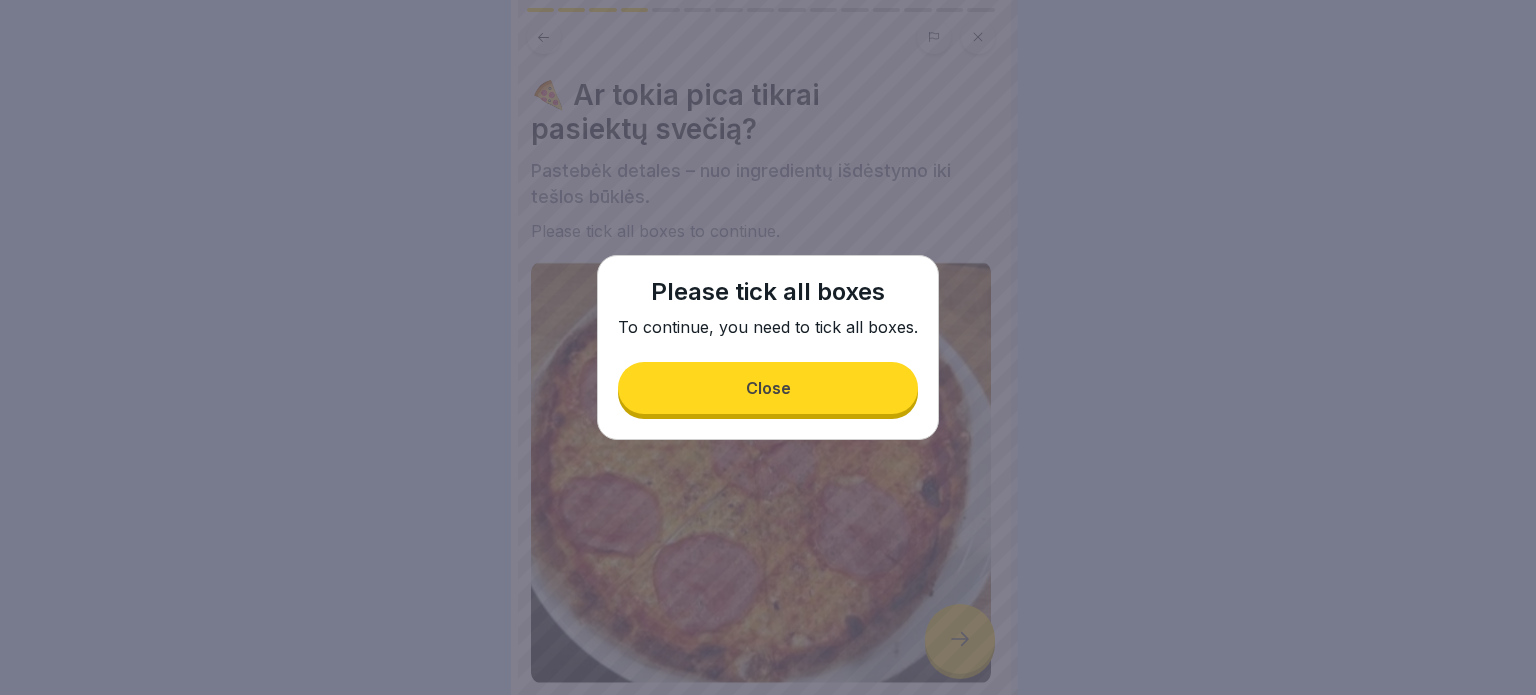 click on "Close" at bounding box center [768, 388] 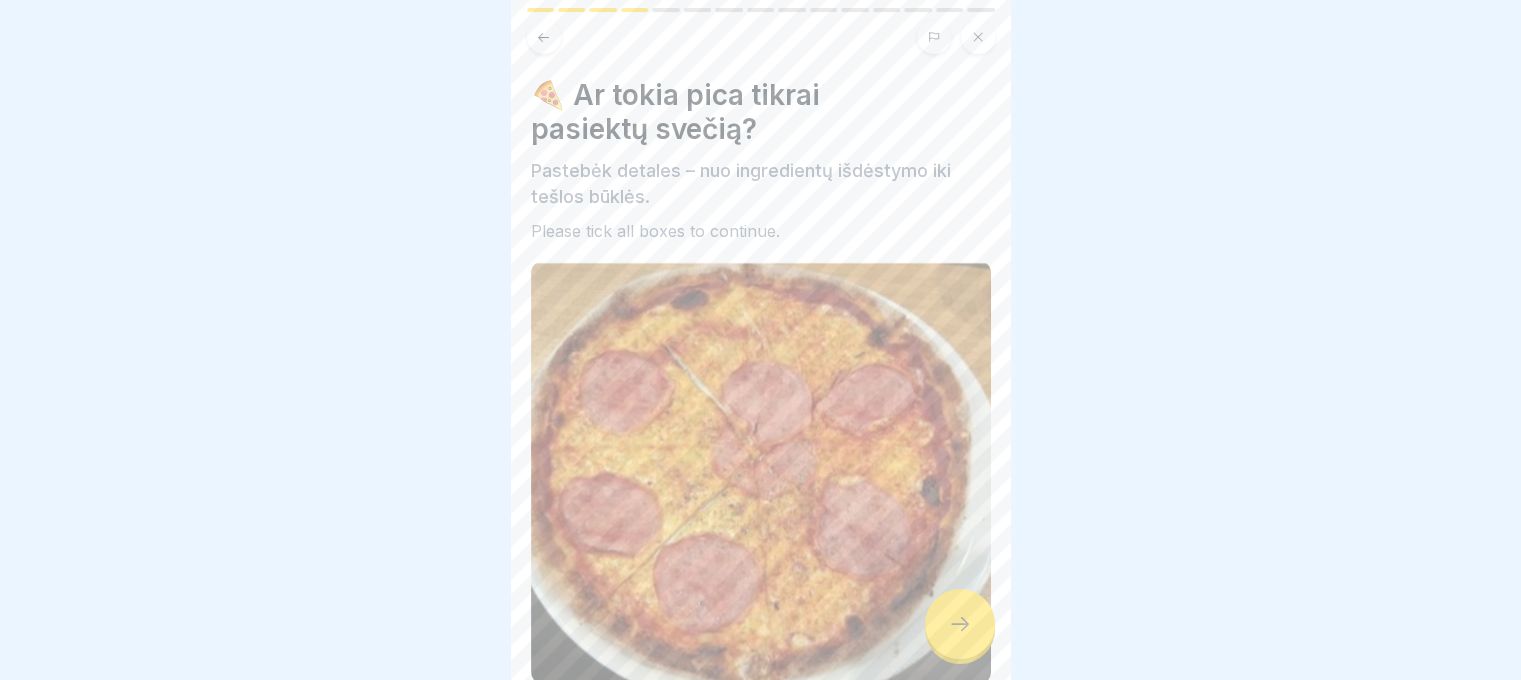 scroll, scrollTop: 205, scrollLeft: 0, axis: vertical 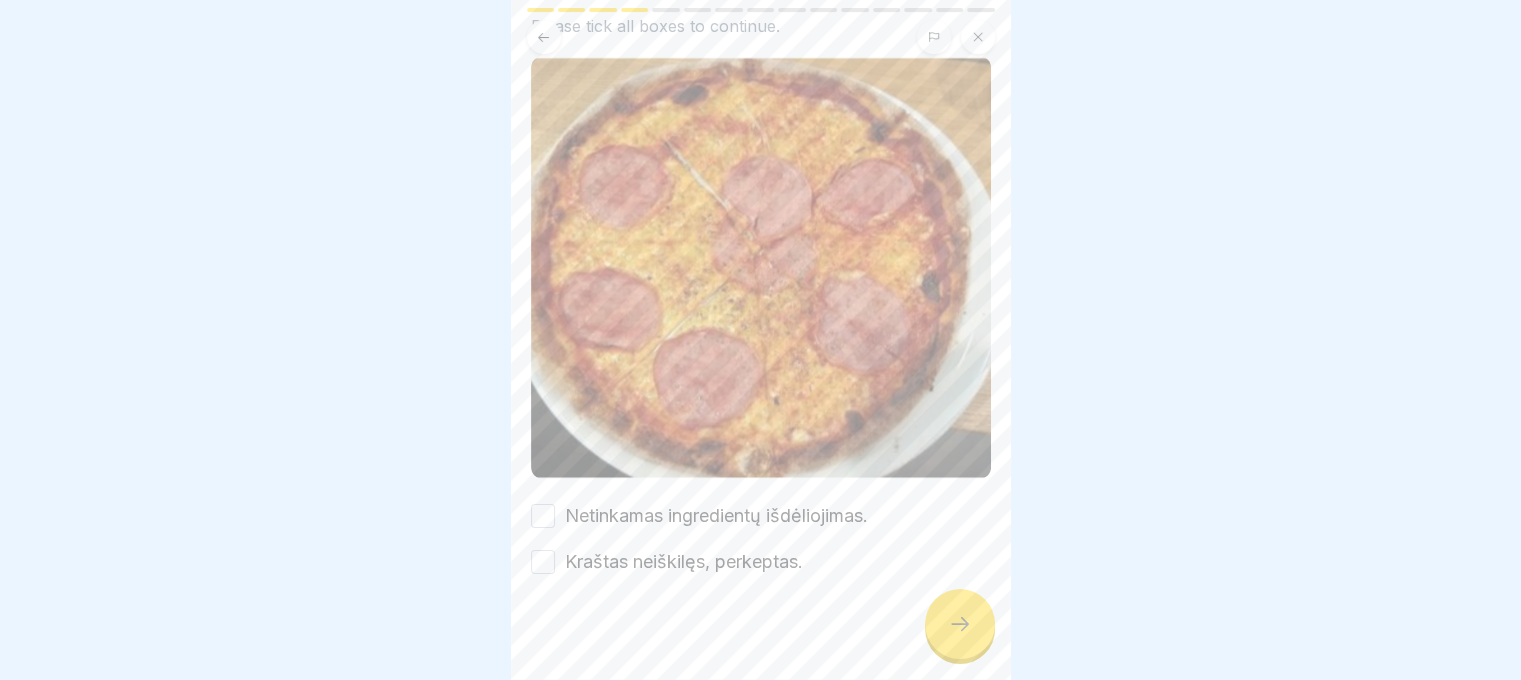 click on "Netinkamas ingredientų išdėliojimas." at bounding box center [716, 516] 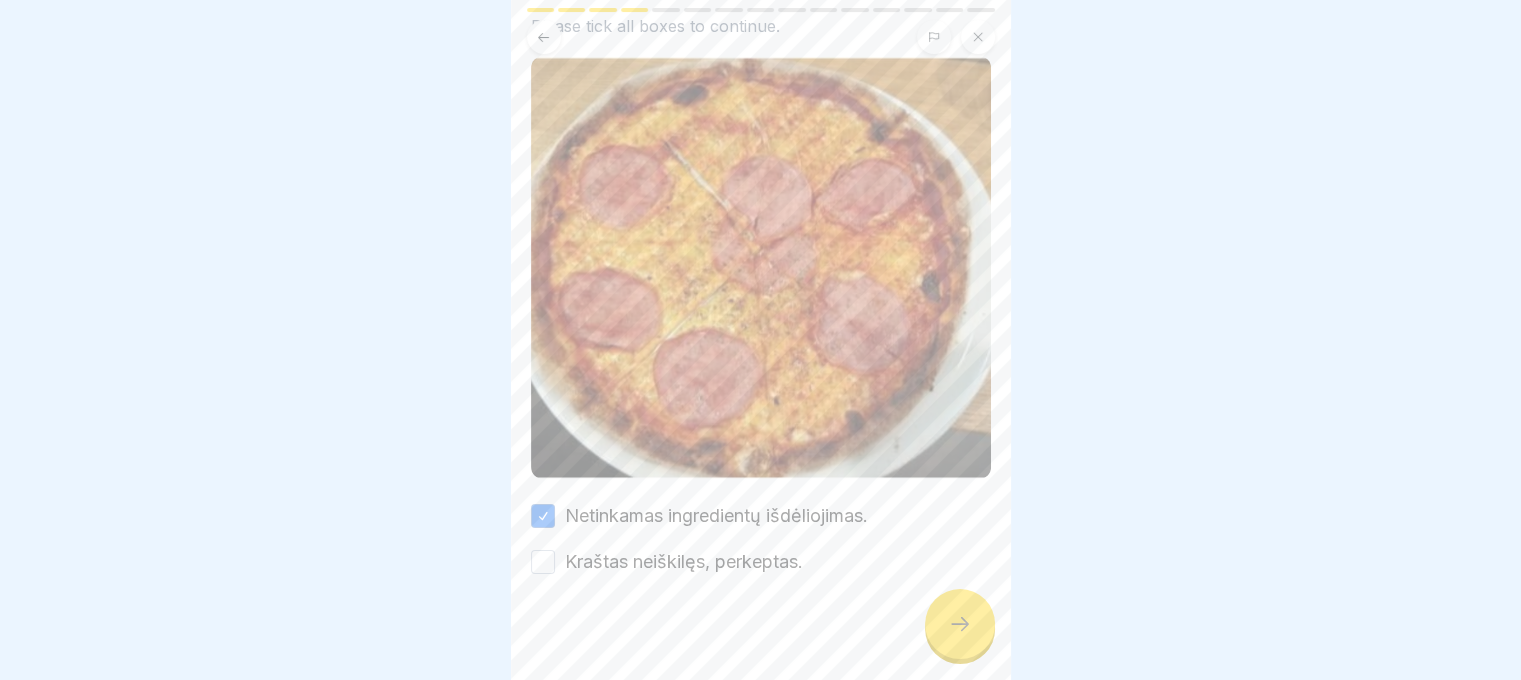 click on "Kraštas neiškilęs, perkeptas." at bounding box center (684, 562) 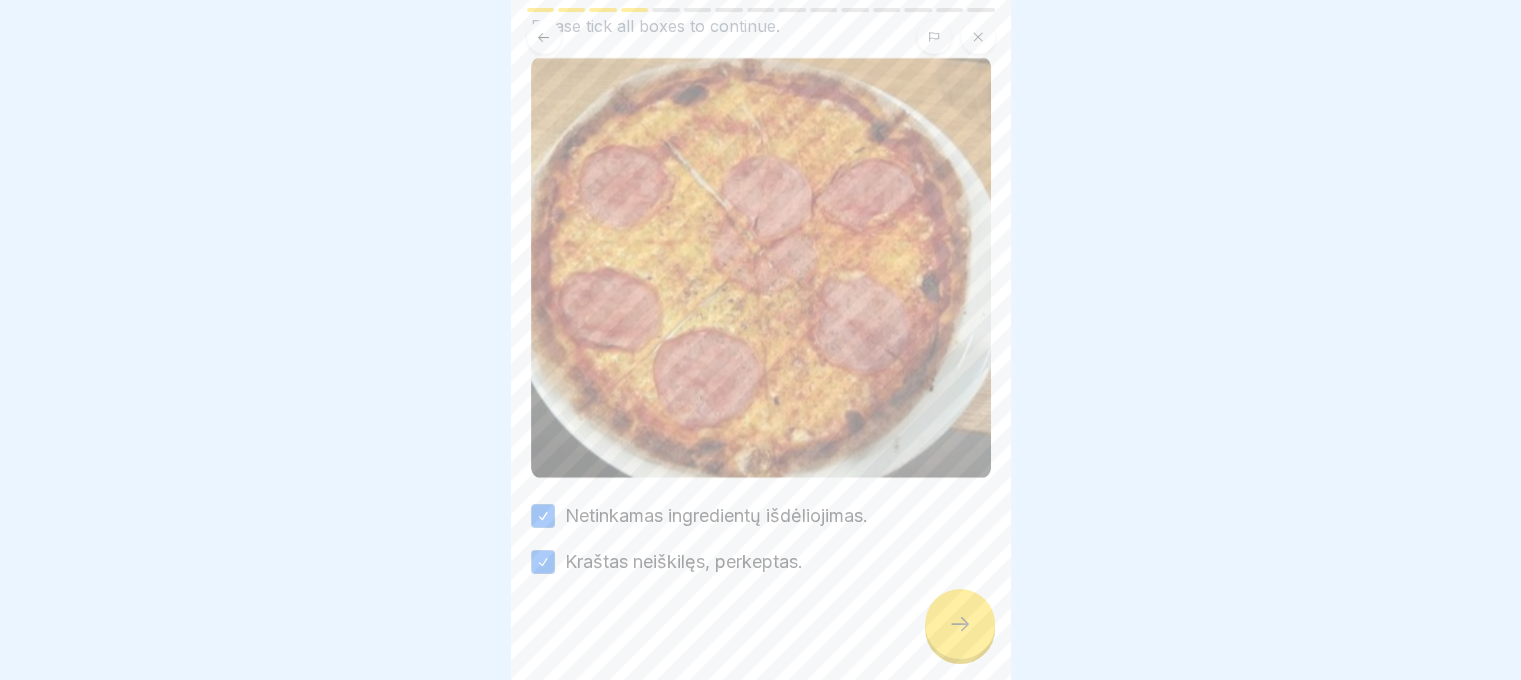 click at bounding box center (960, 624) 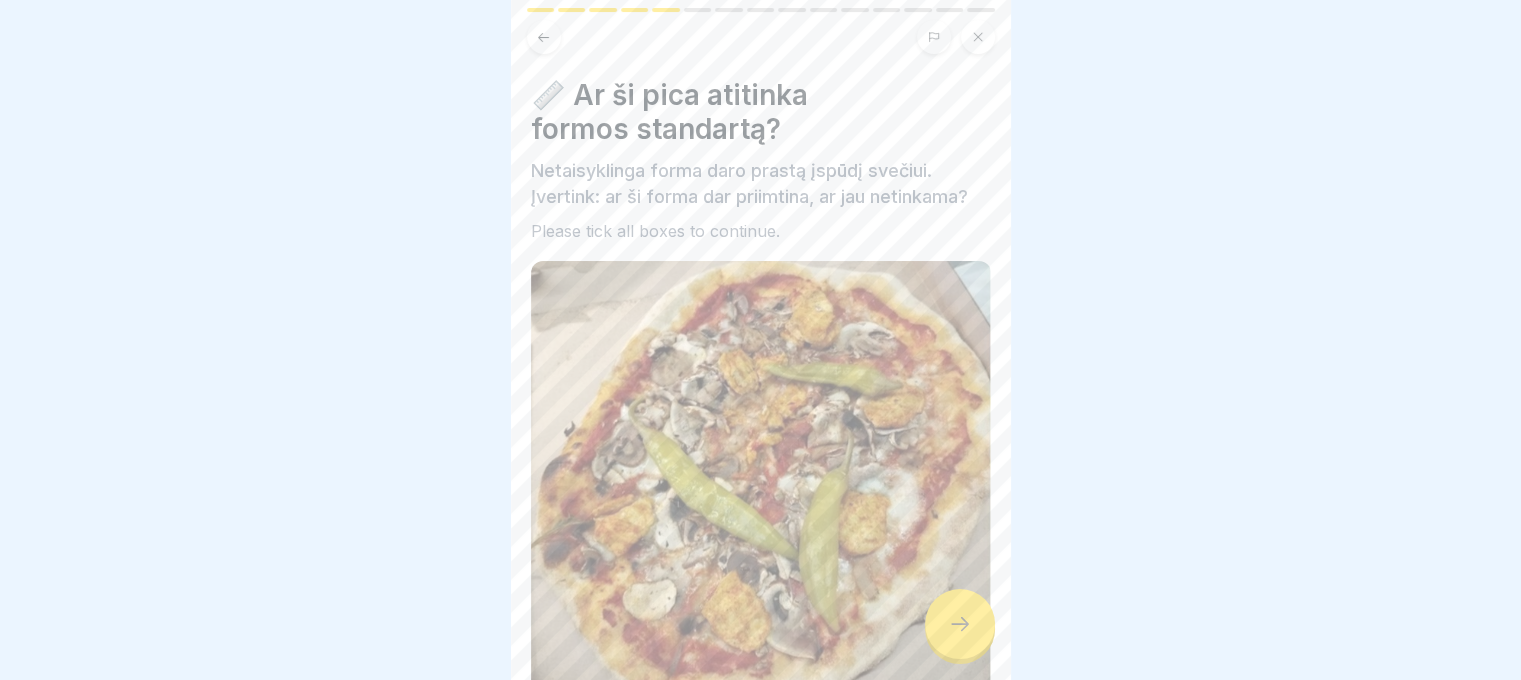 scroll, scrollTop: 255, scrollLeft: 0, axis: vertical 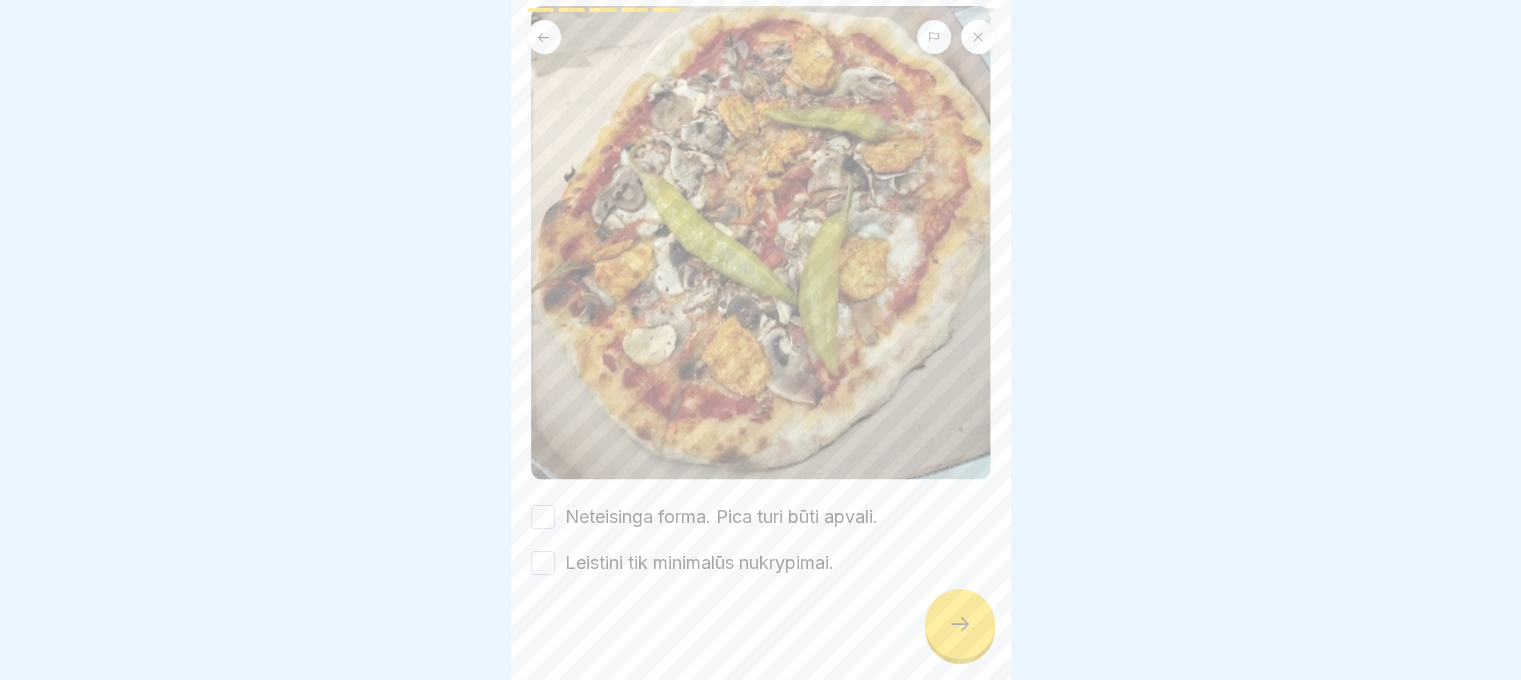 click on "Neteisinga forma. Pica turi būti apvali. Leistini tik minimalūs nukrypimai." at bounding box center (761, 540) 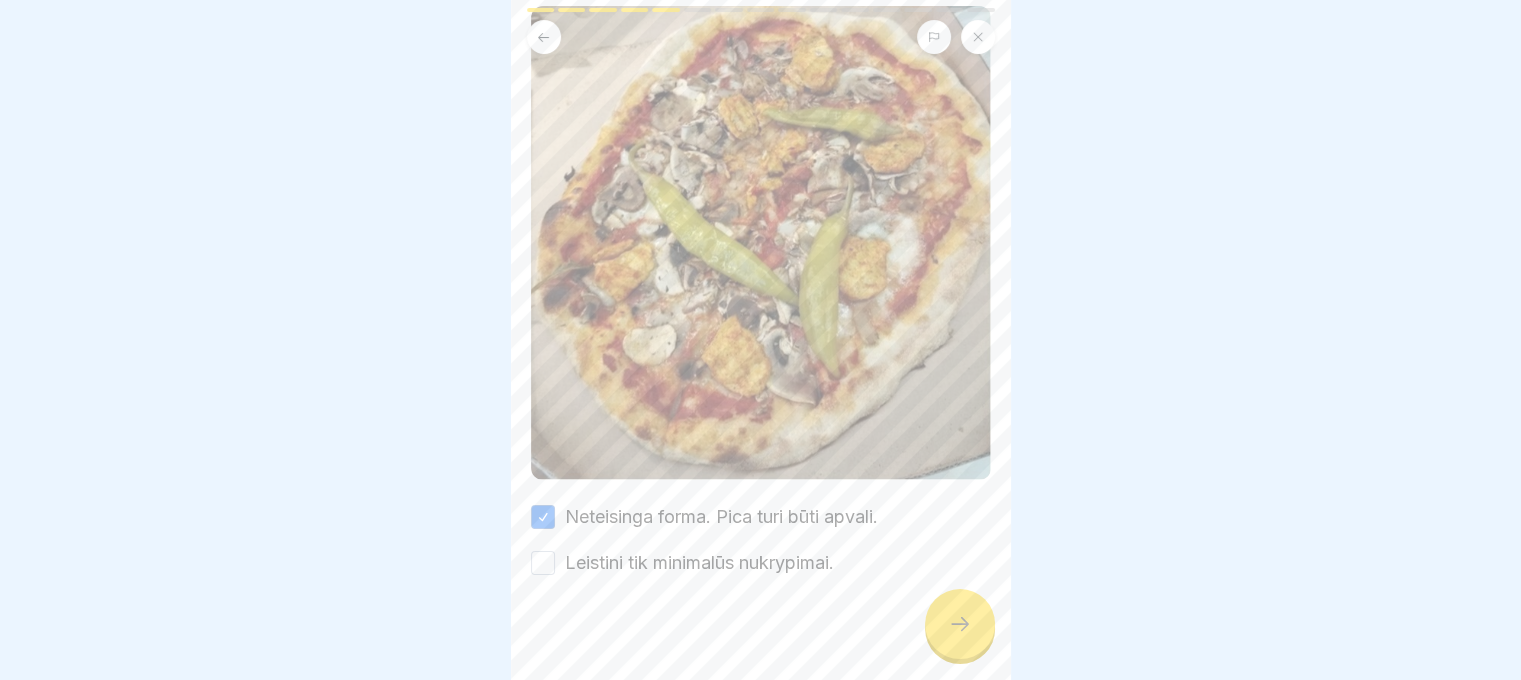 click on "Leistini tik minimalūs nukrypimai." at bounding box center [543, 563] 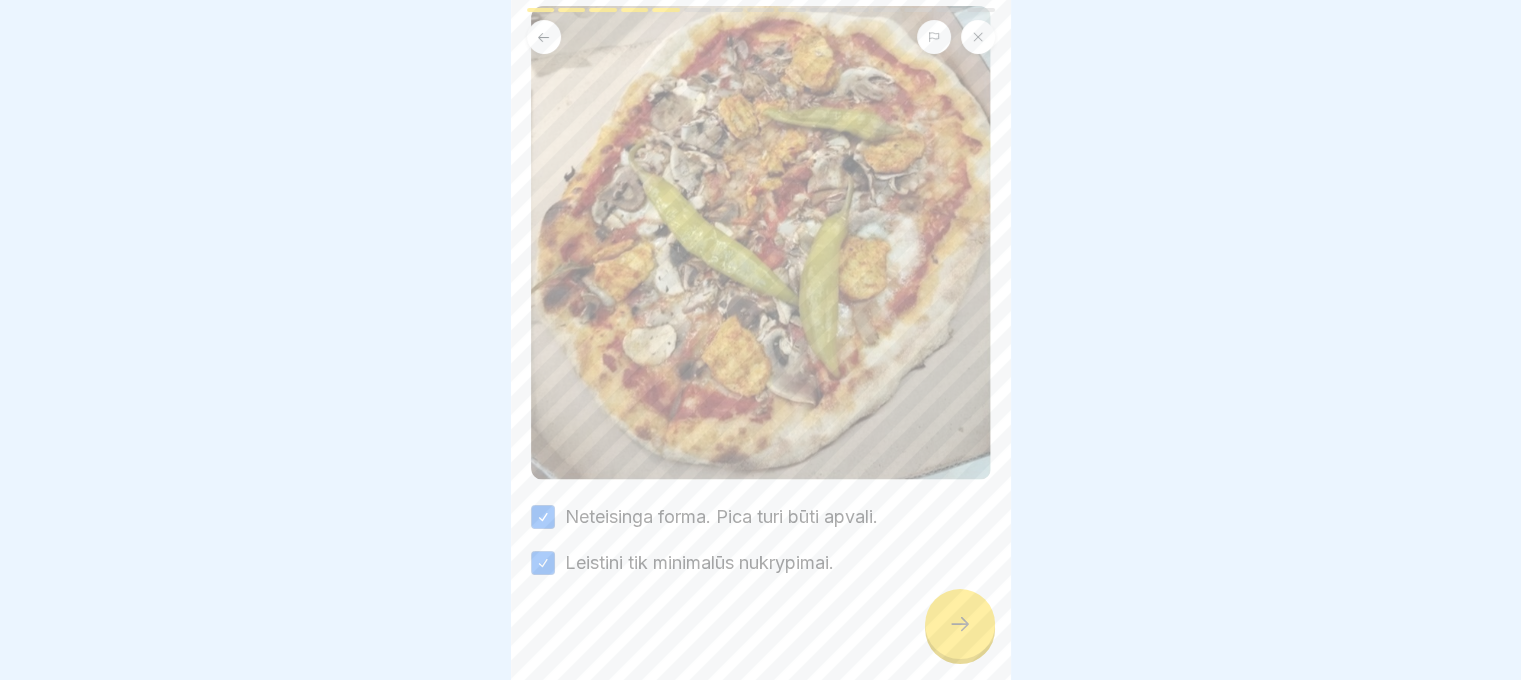 click at bounding box center (960, 624) 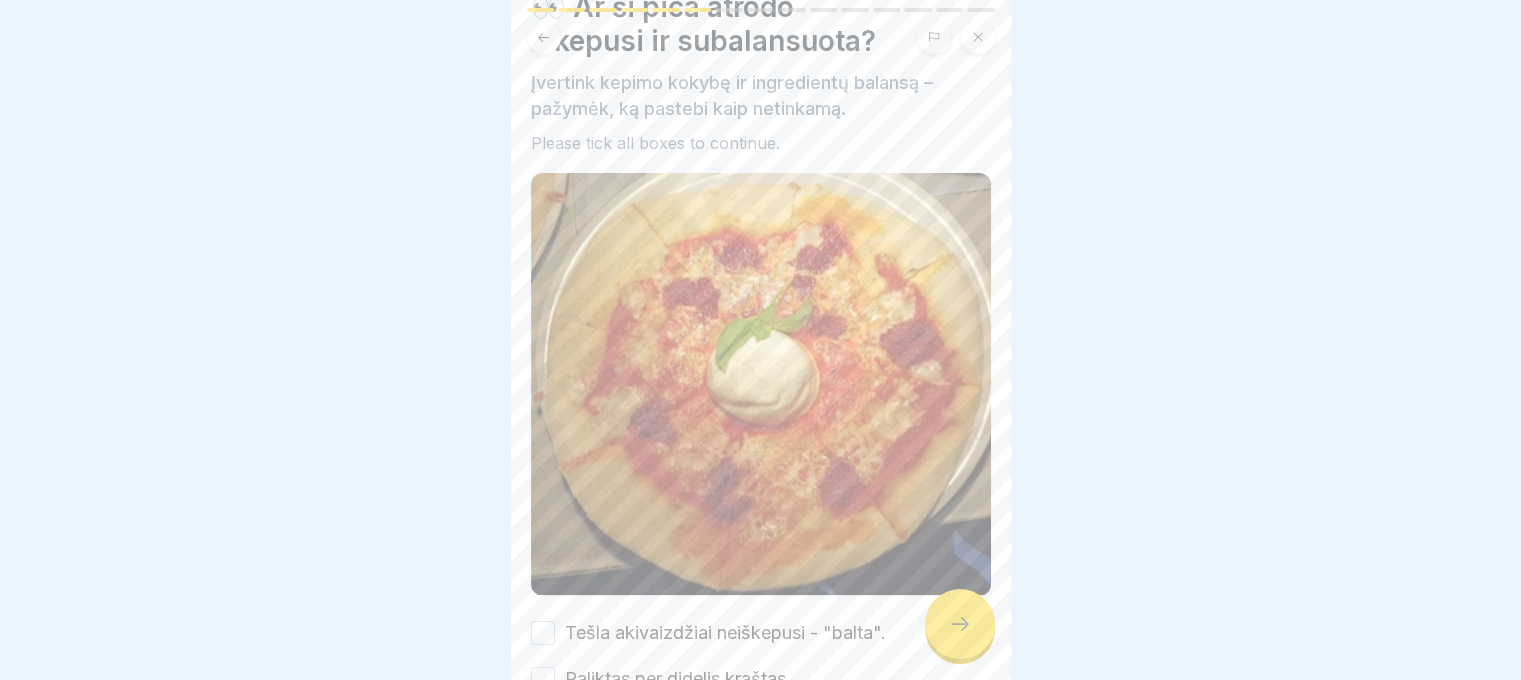 scroll, scrollTop: 205, scrollLeft: 0, axis: vertical 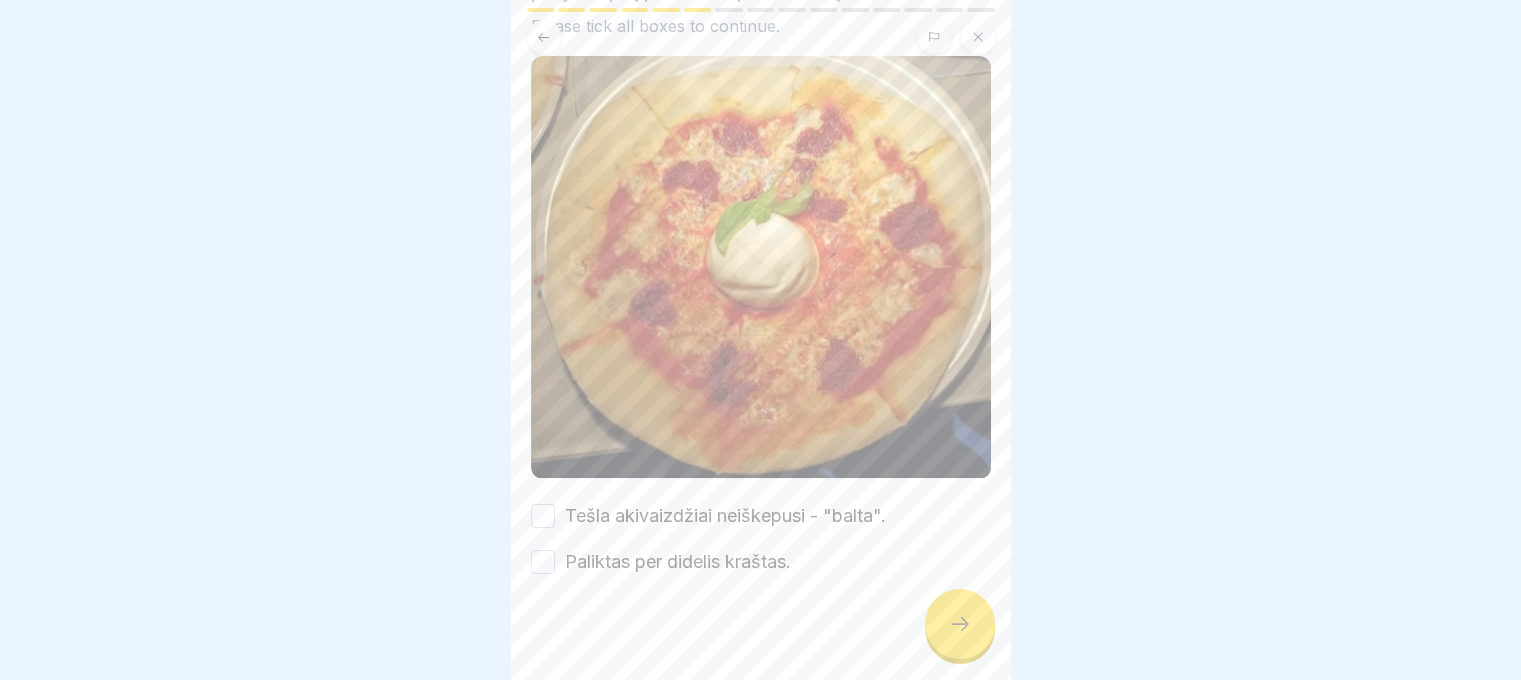 click on "Tešla akivaizdžiai neiškepusi - "balta"." at bounding box center [543, 516] 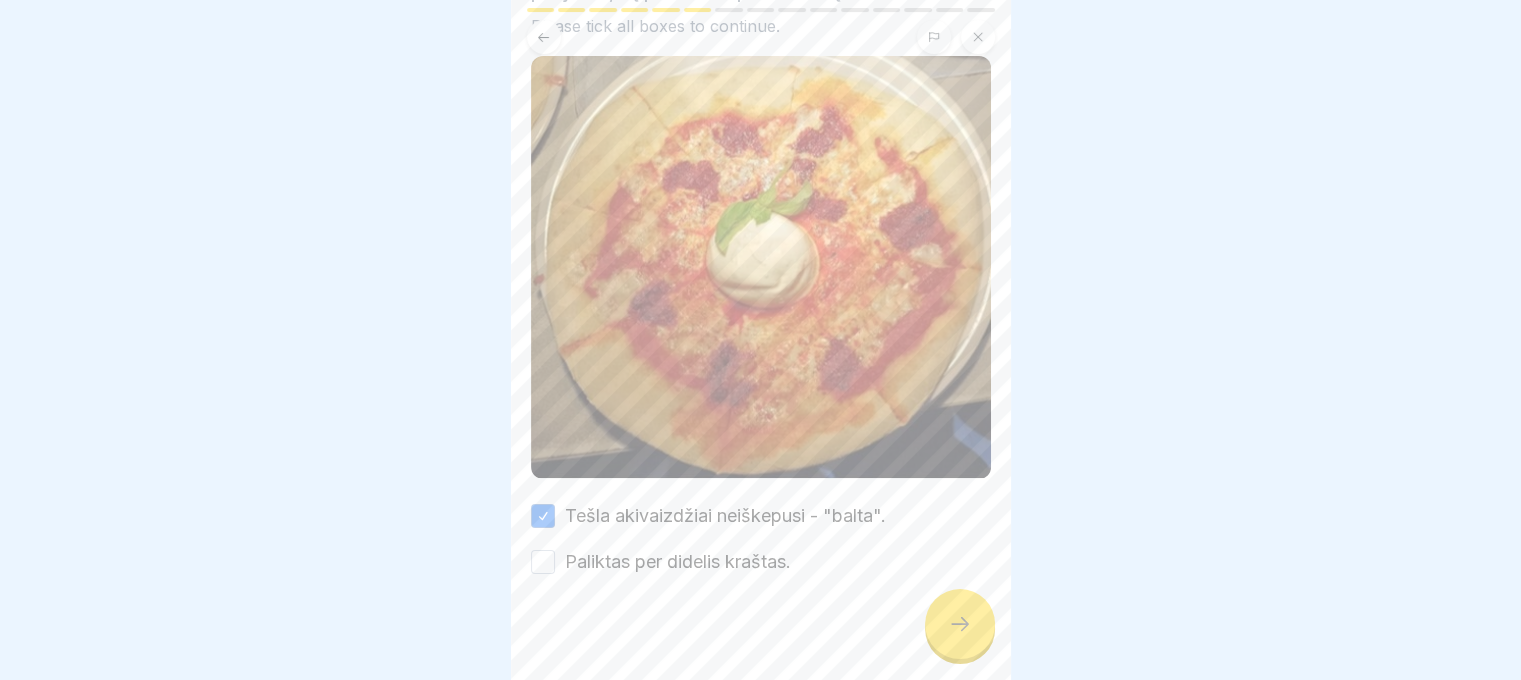 click on "Paliktas per didelis kraštas." at bounding box center [543, 562] 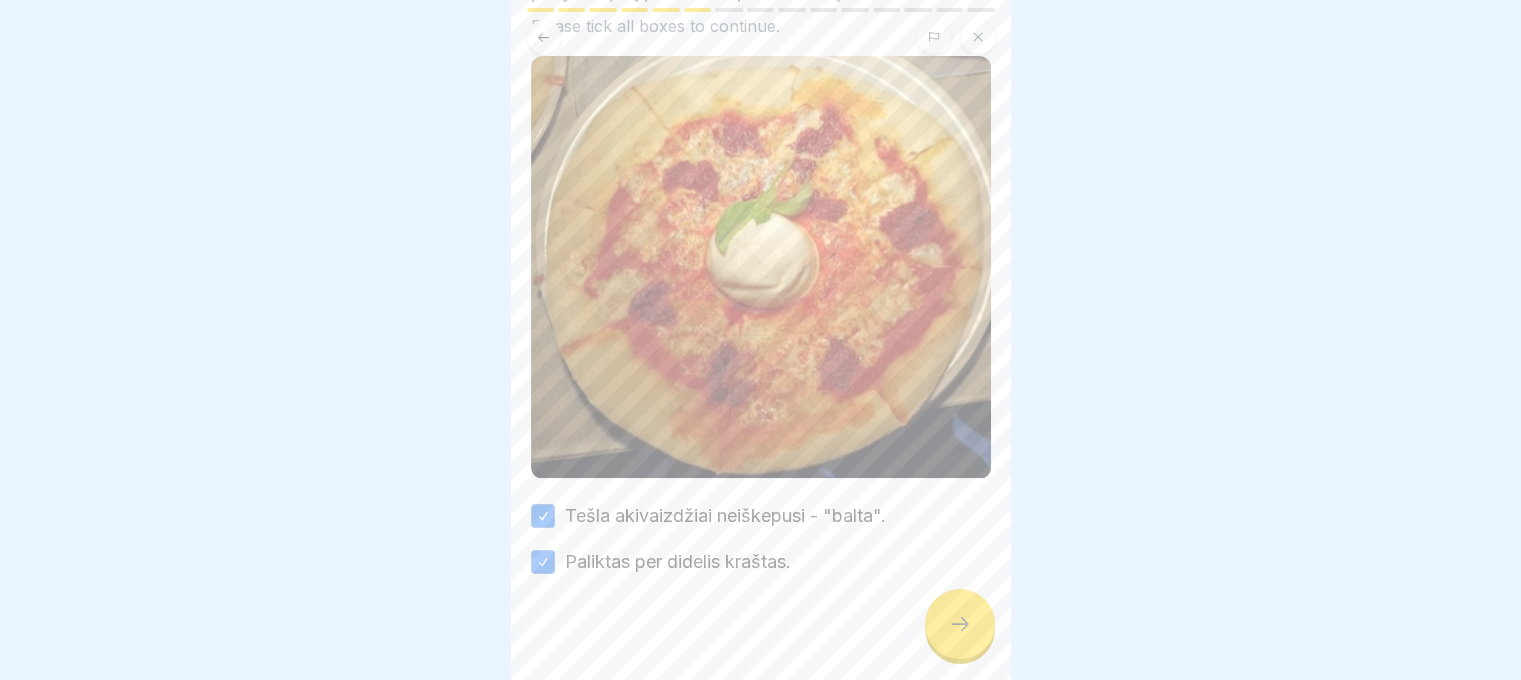 click at bounding box center [960, 624] 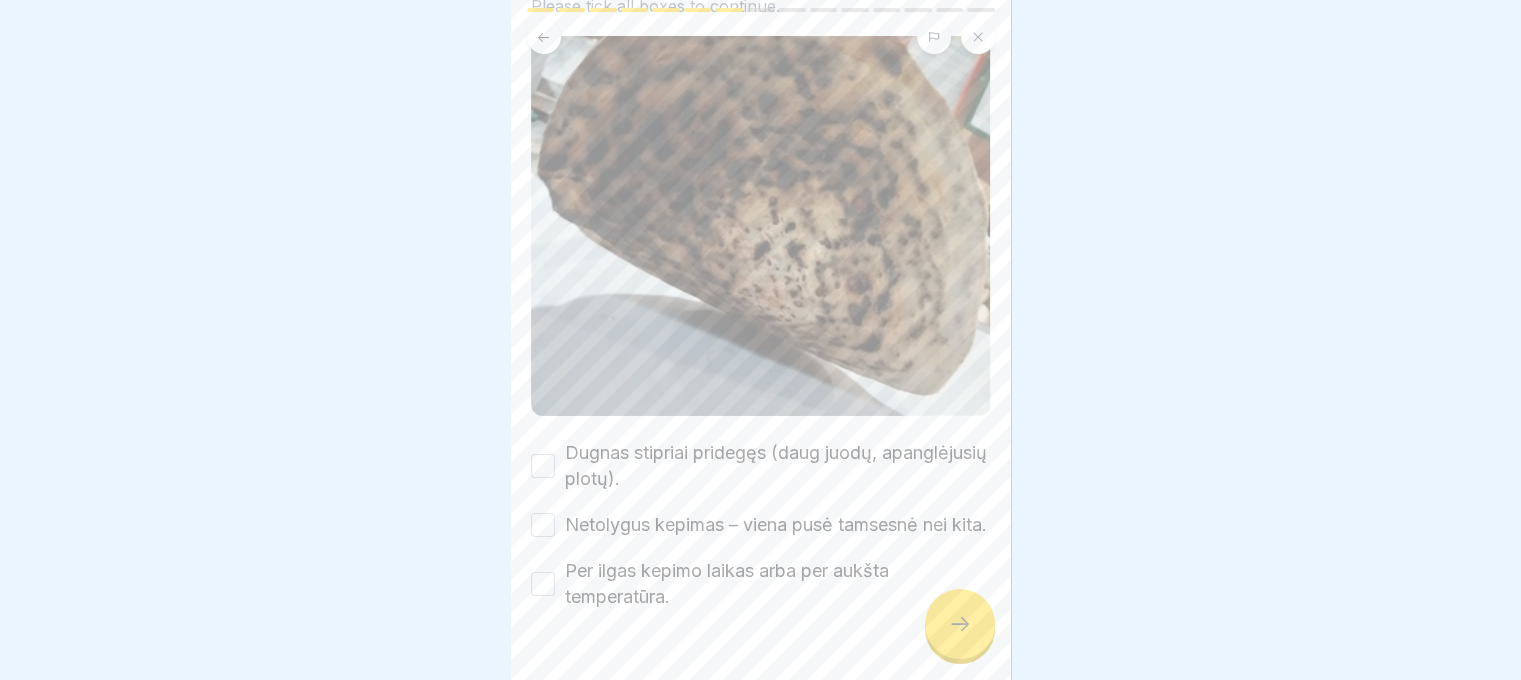 scroll, scrollTop: 288, scrollLeft: 0, axis: vertical 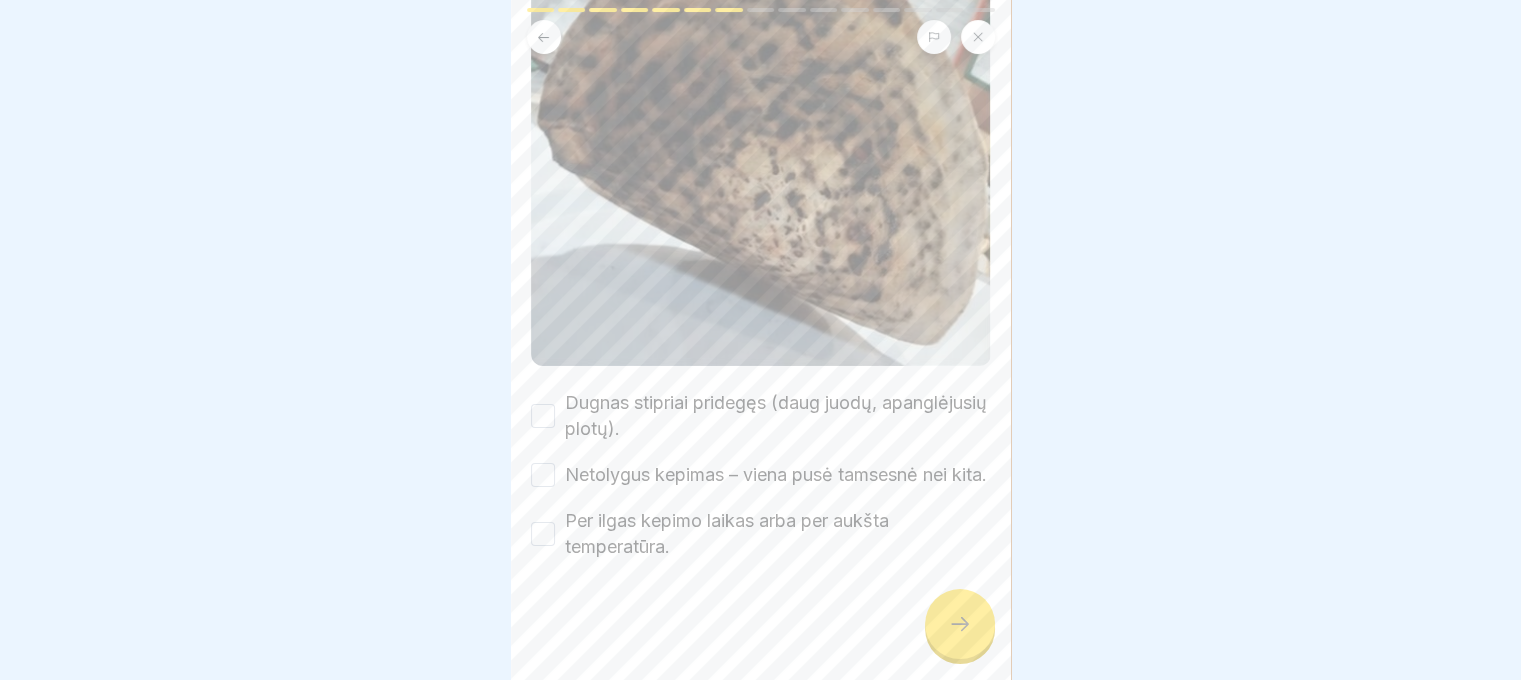 click on "Dugnas stipriai pridegęs (daug juodų, apanglėjusių plotų)." at bounding box center (543, 416) 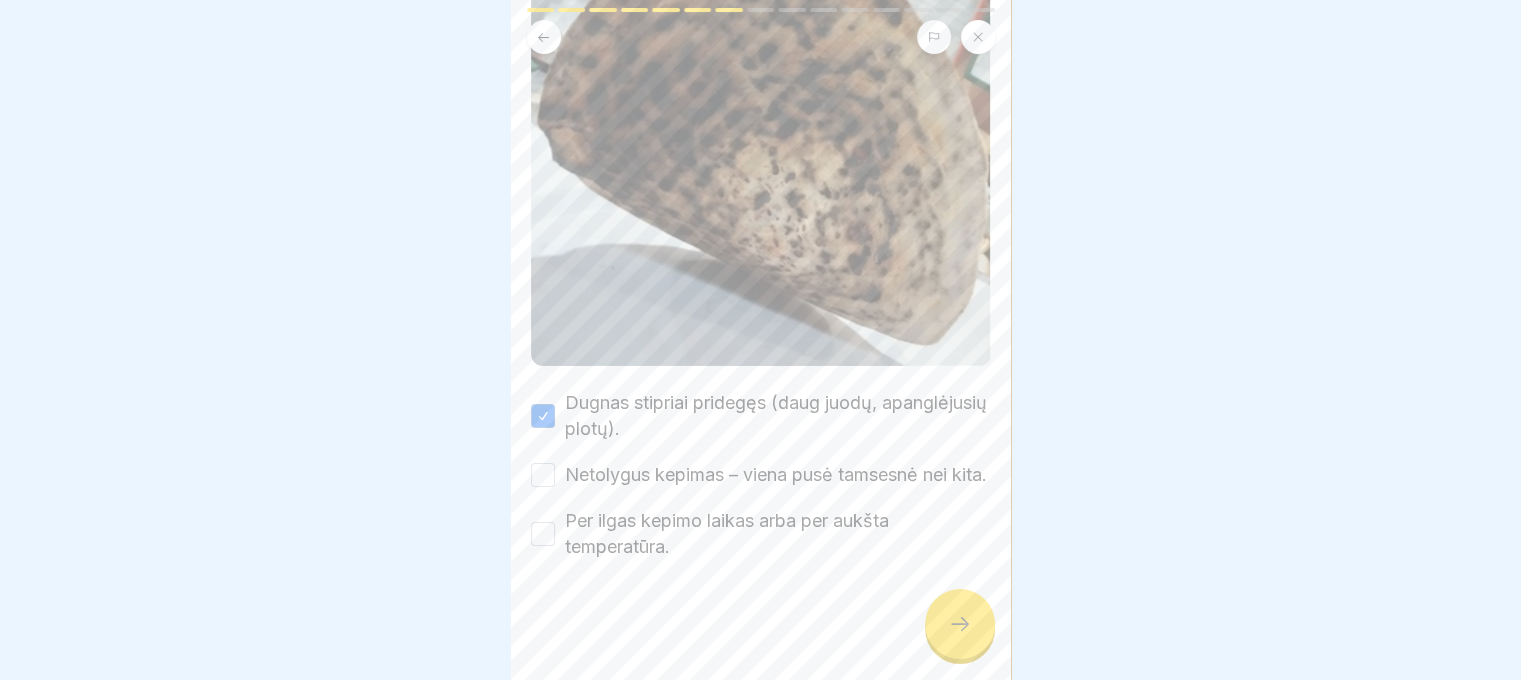 click on "Netolygus kepimas – viena pusė tamsesnė nei kita." at bounding box center [776, 475] 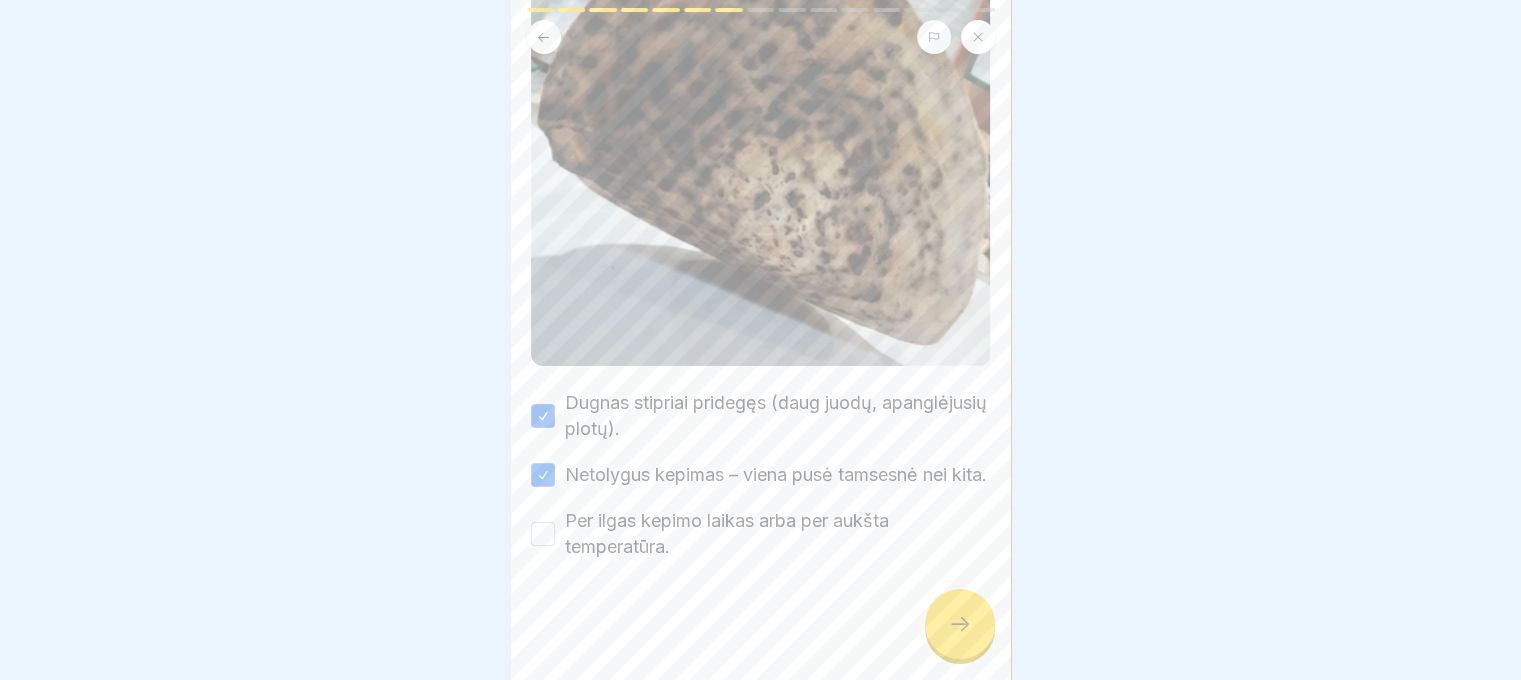 click on "Netolygus kepimas – viena pusė tamsesnė nei kita." at bounding box center [543, 475] 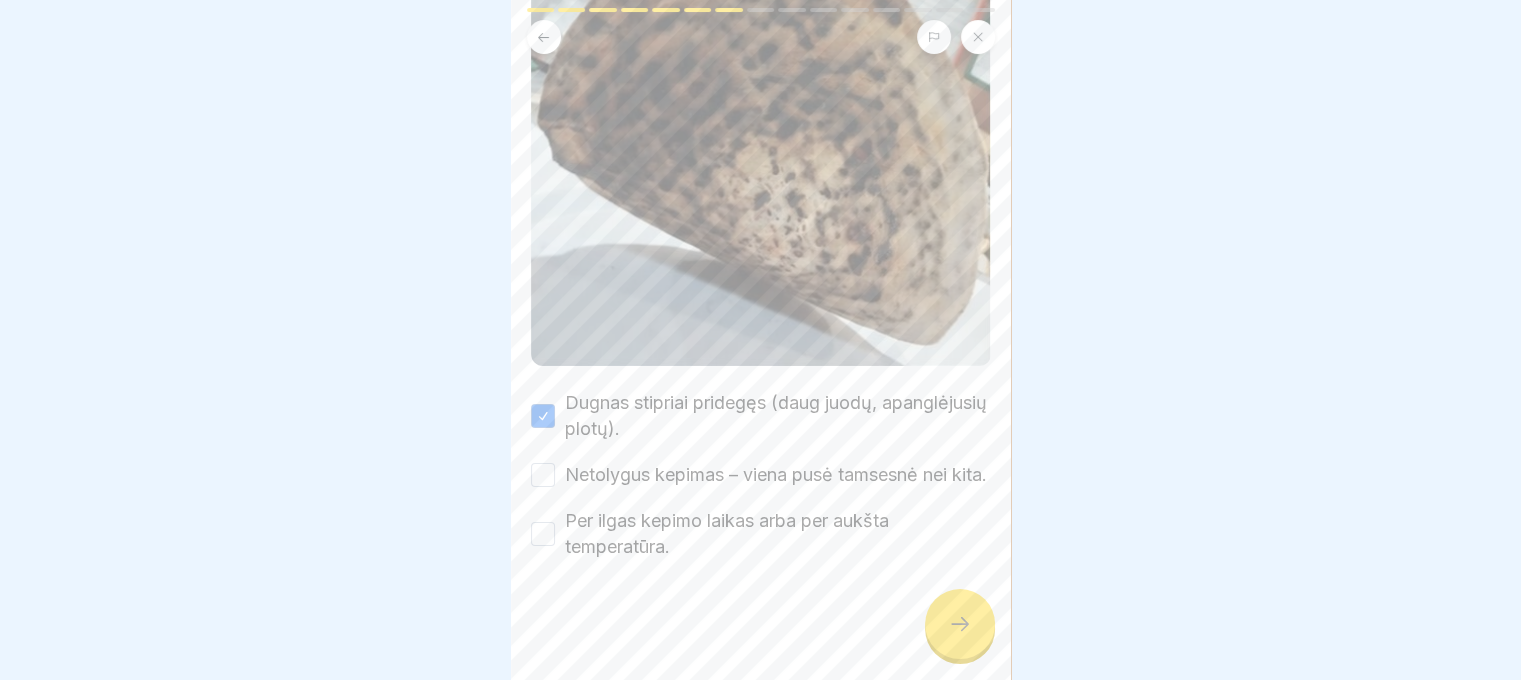 click 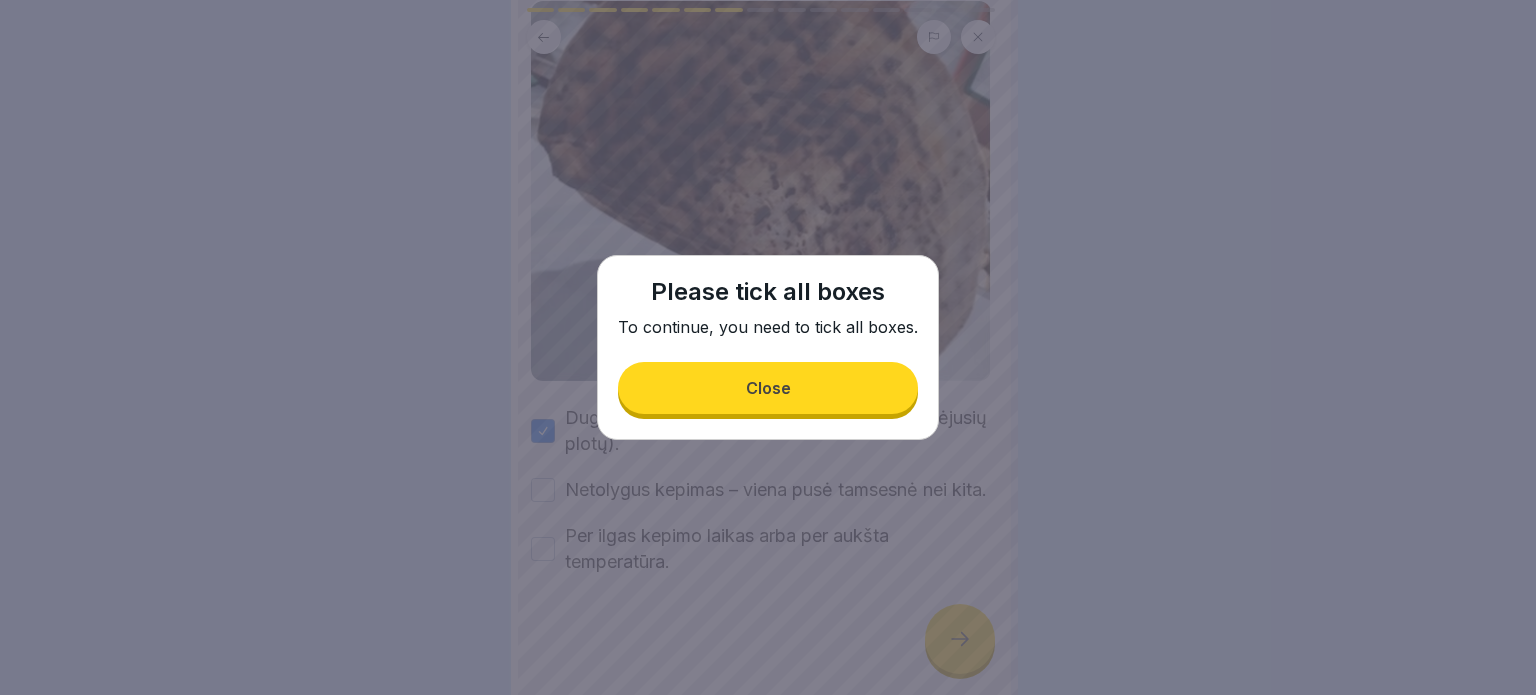 drag, startPoint x: 800, startPoint y: 425, endPoint x: 779, endPoint y: 399, distance: 33.42155 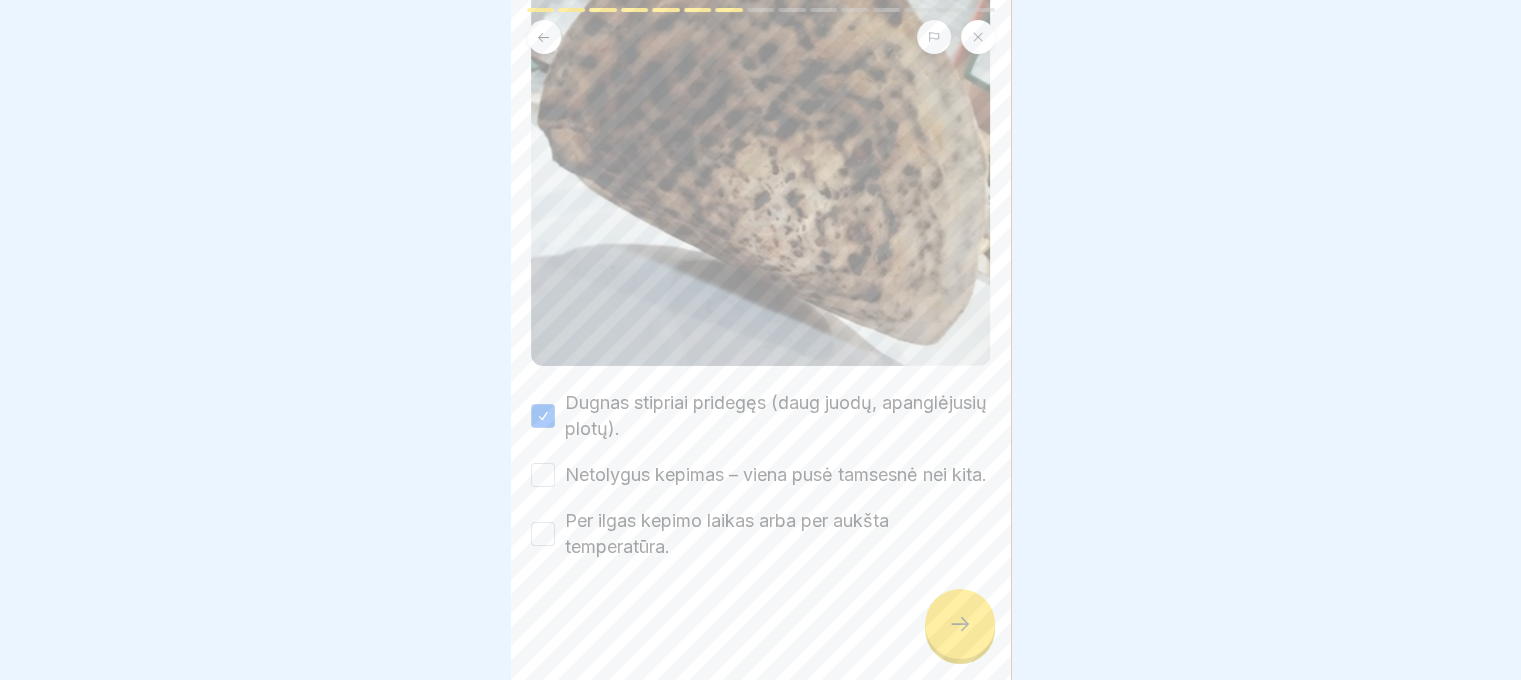 click on "Netolygus kepimas – viena pusė tamsesnė nei kita." at bounding box center (776, 475) 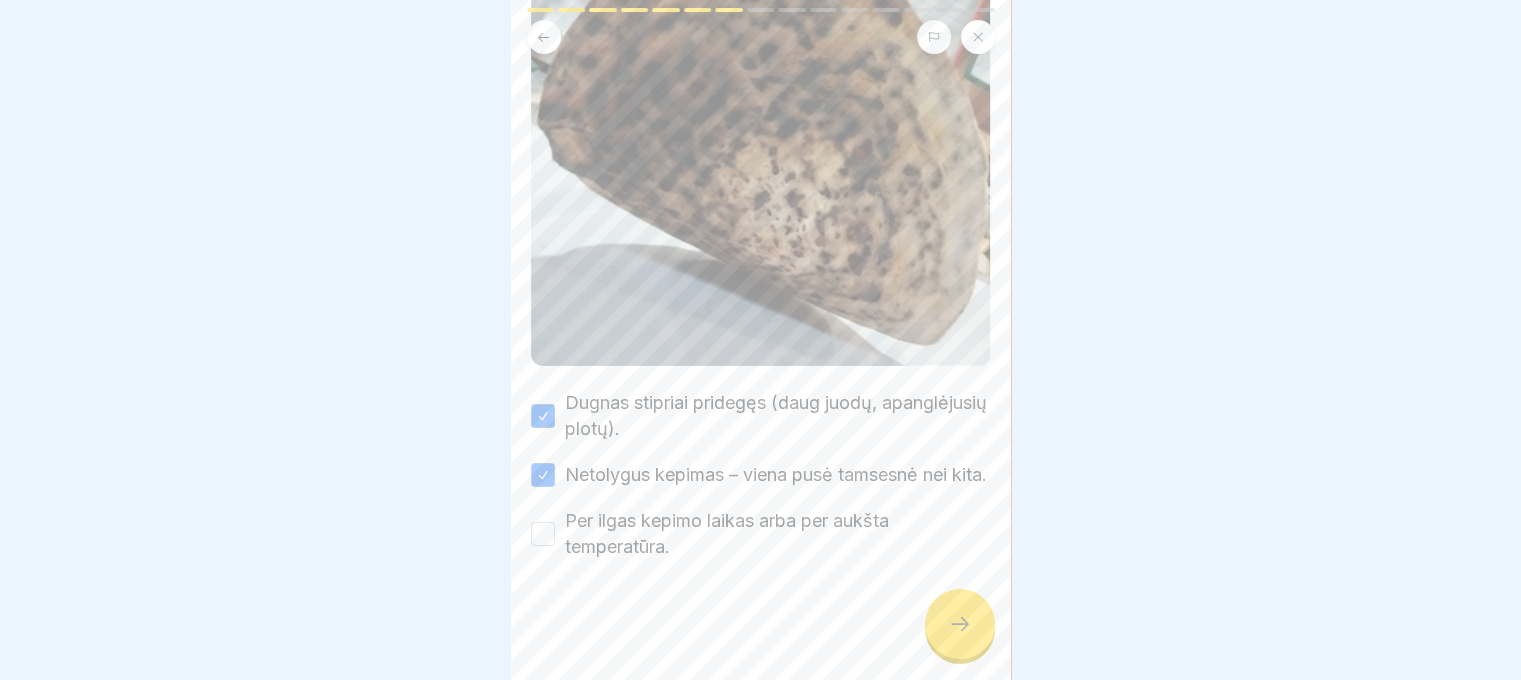 click at bounding box center (960, 624) 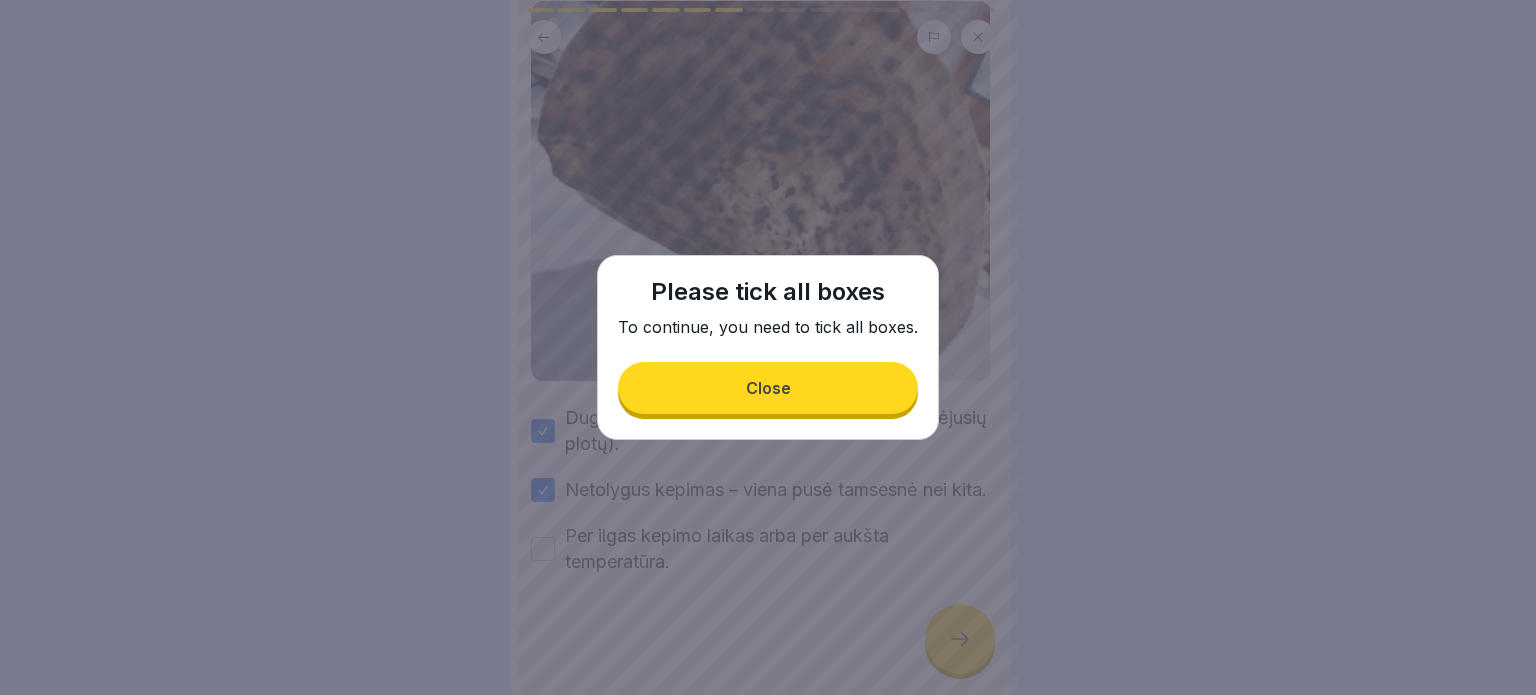 click on "Close" at bounding box center [768, 388] 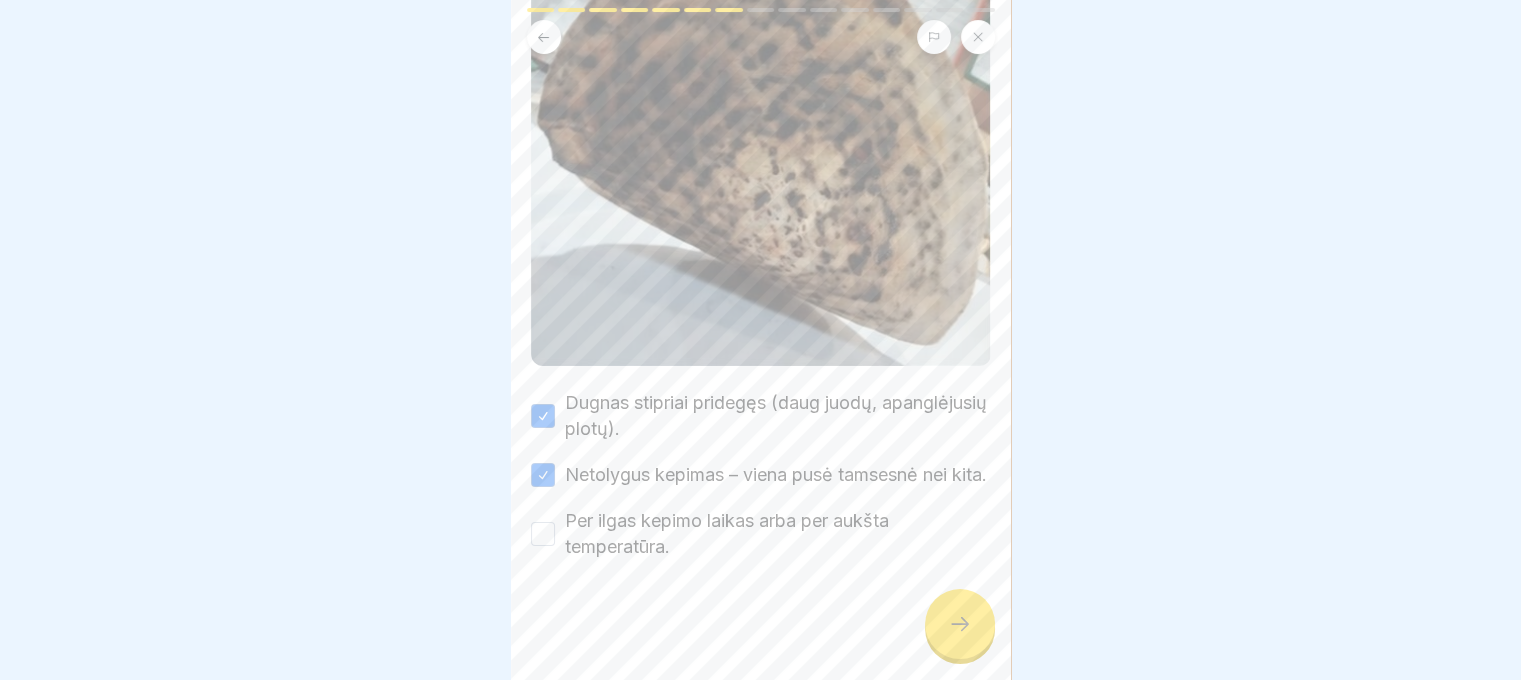 click on "Per ilgas kepimo laikas arba per aukšta temperatūra." at bounding box center (778, 534) 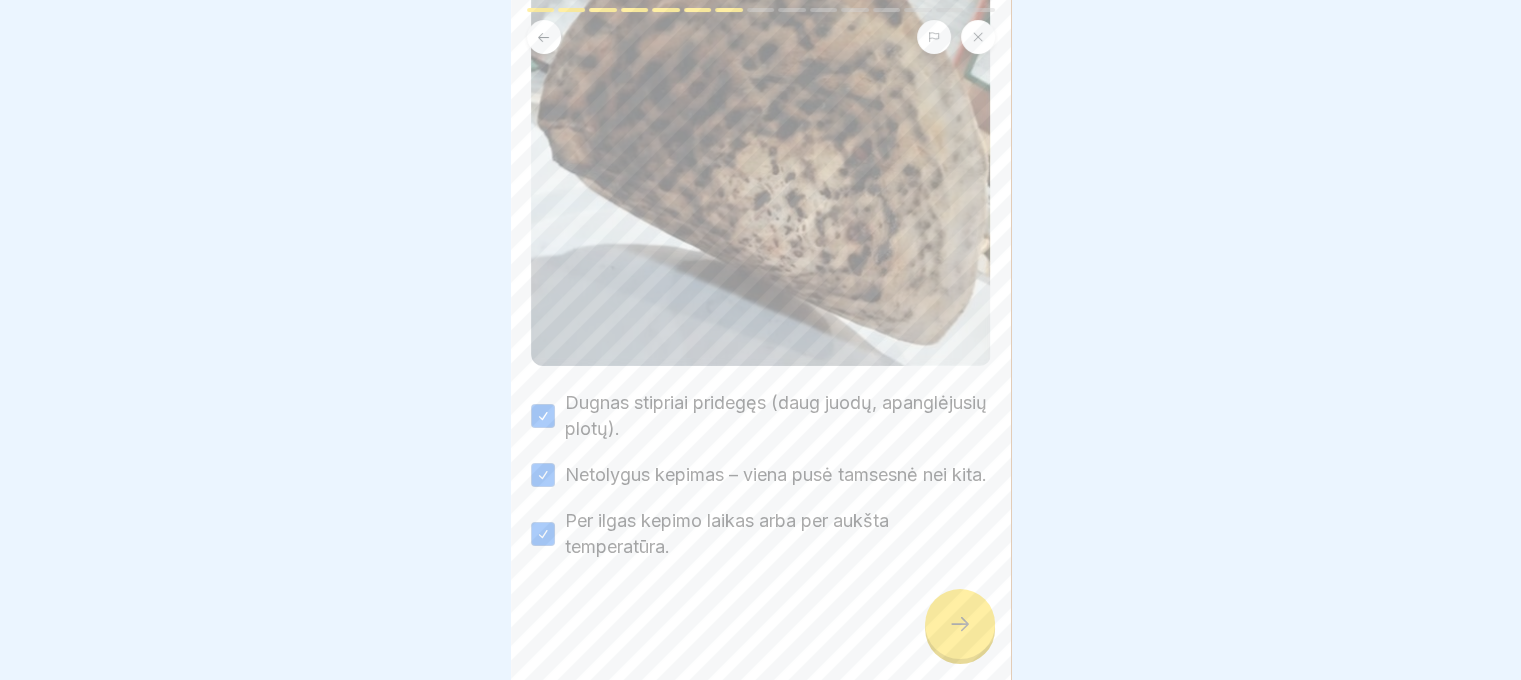 click 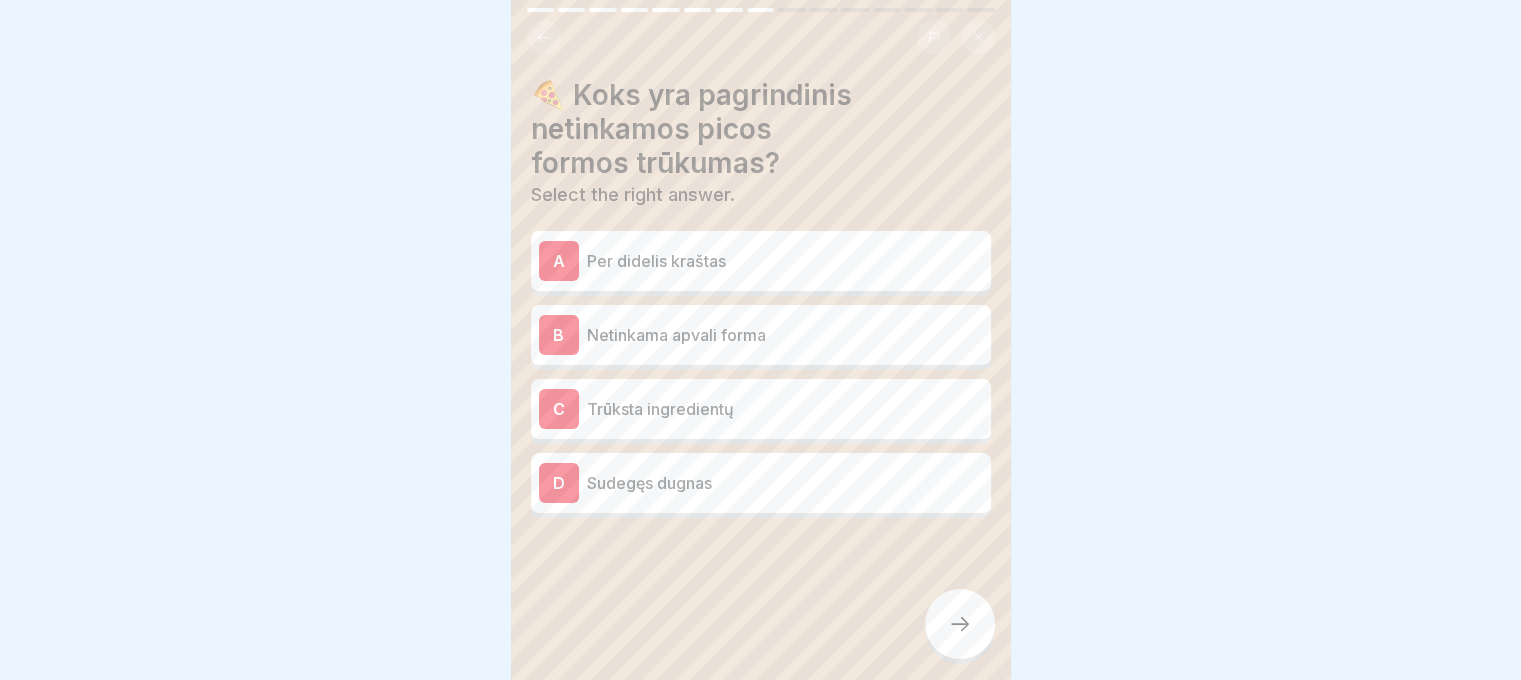 click on "B Netinkama apvali forma" at bounding box center (761, 335) 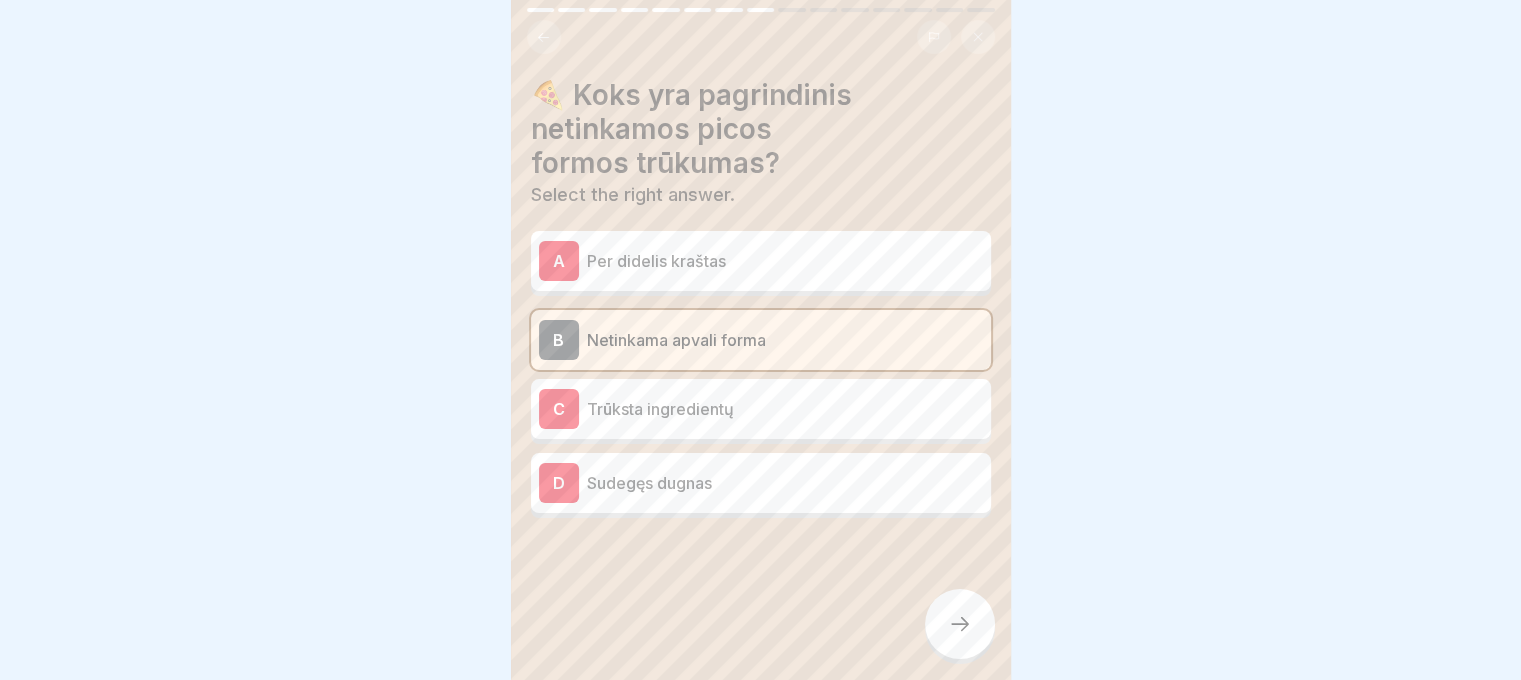 click at bounding box center [960, 624] 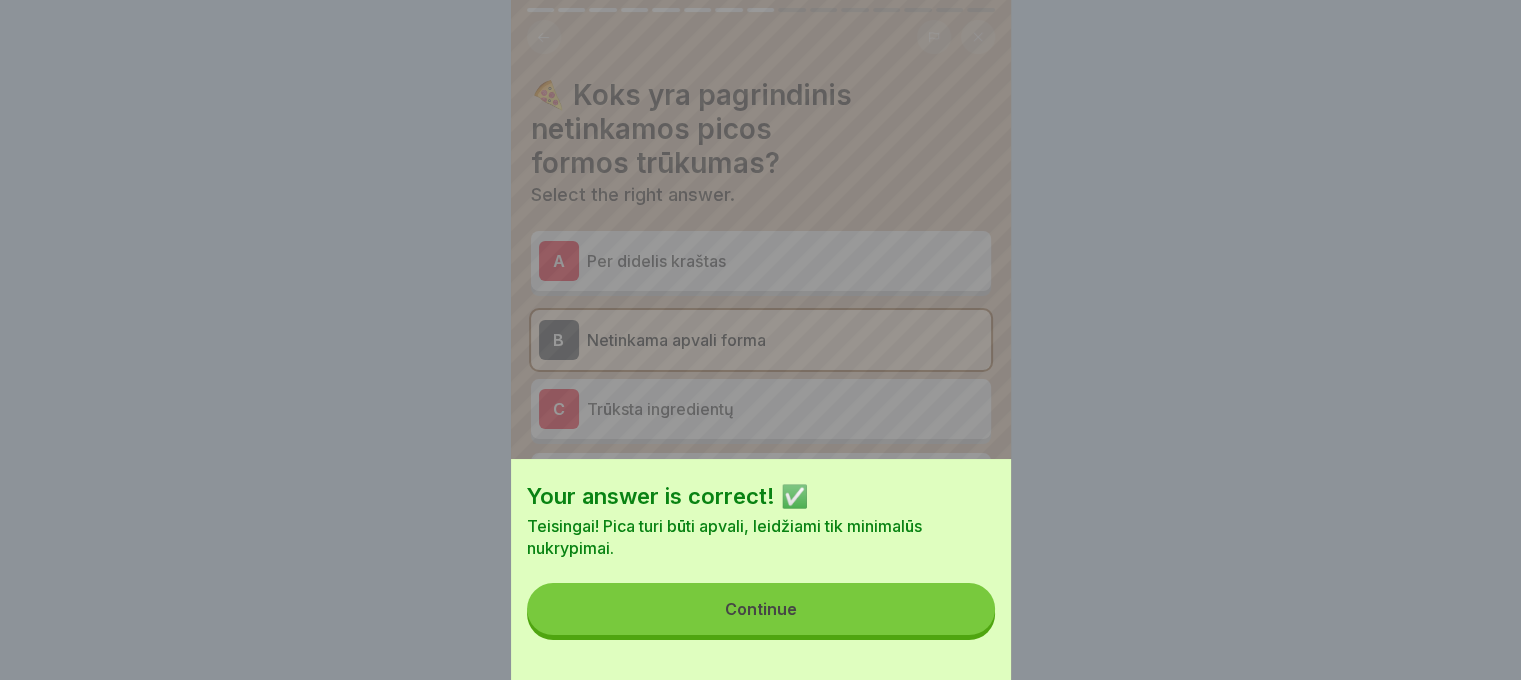 click on "Continue" at bounding box center (761, 609) 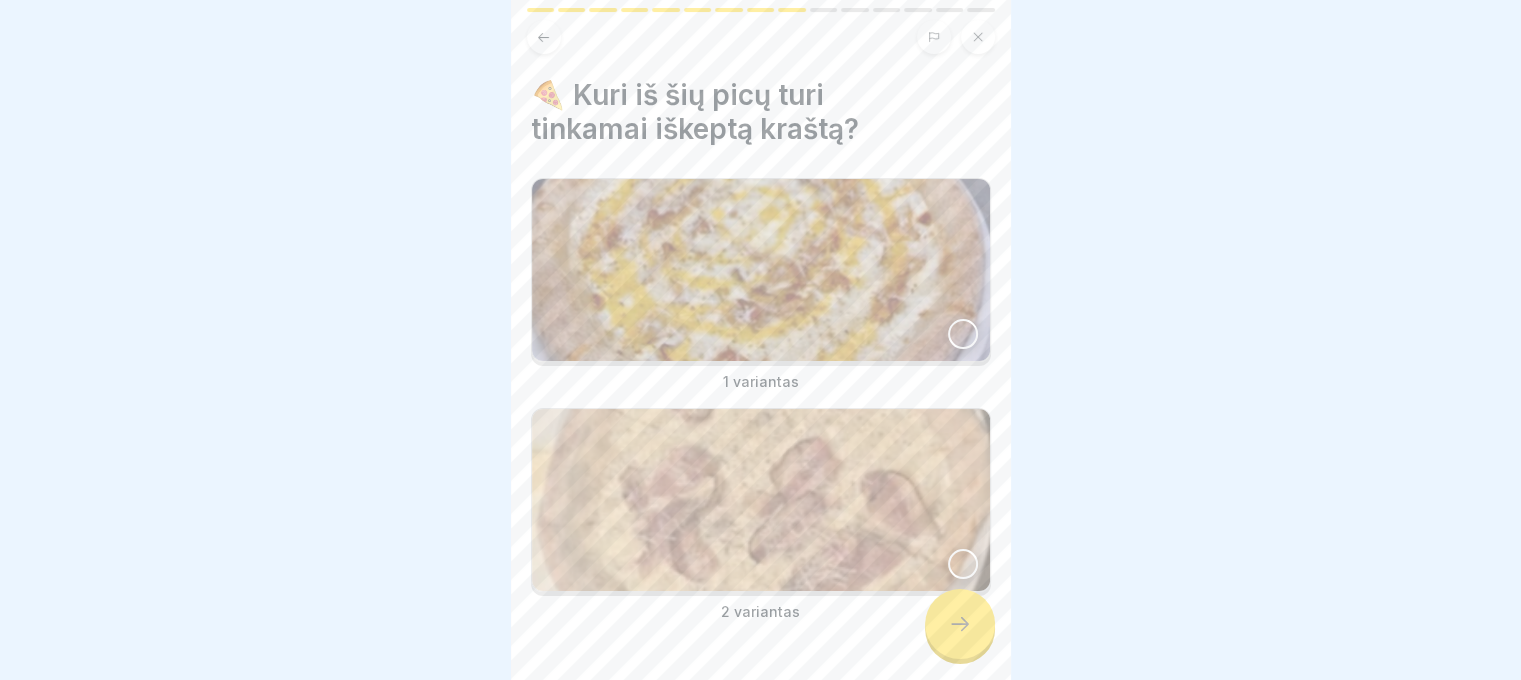 click at bounding box center (761, 270) 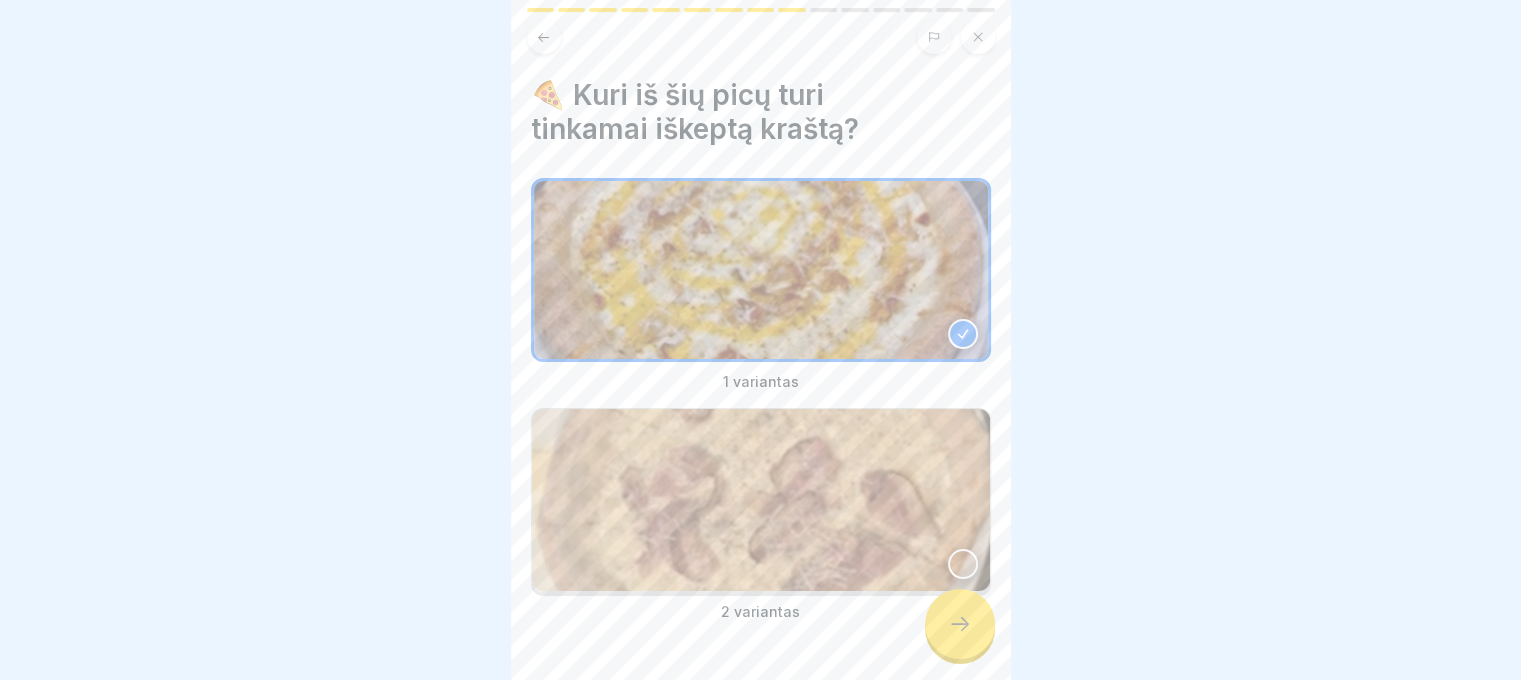 click 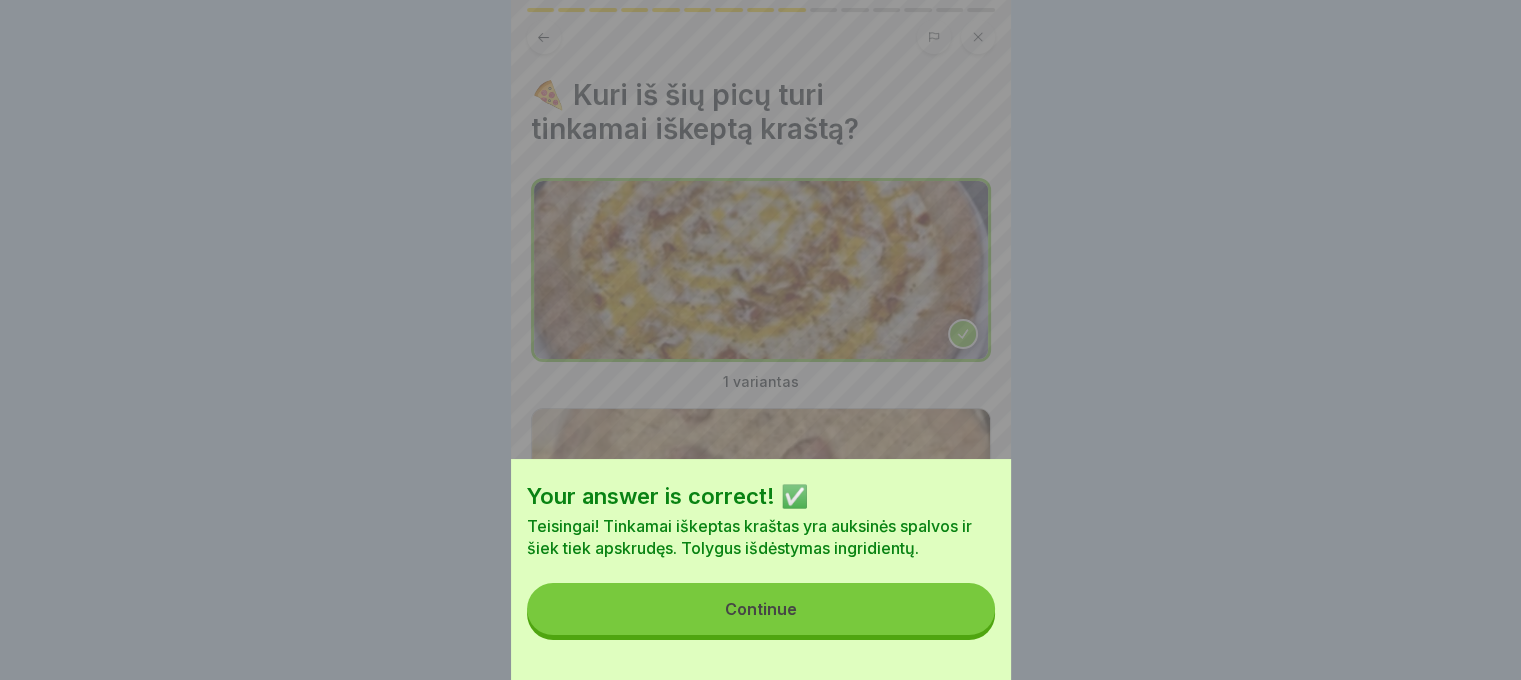 click on "Continue" at bounding box center [761, 609] 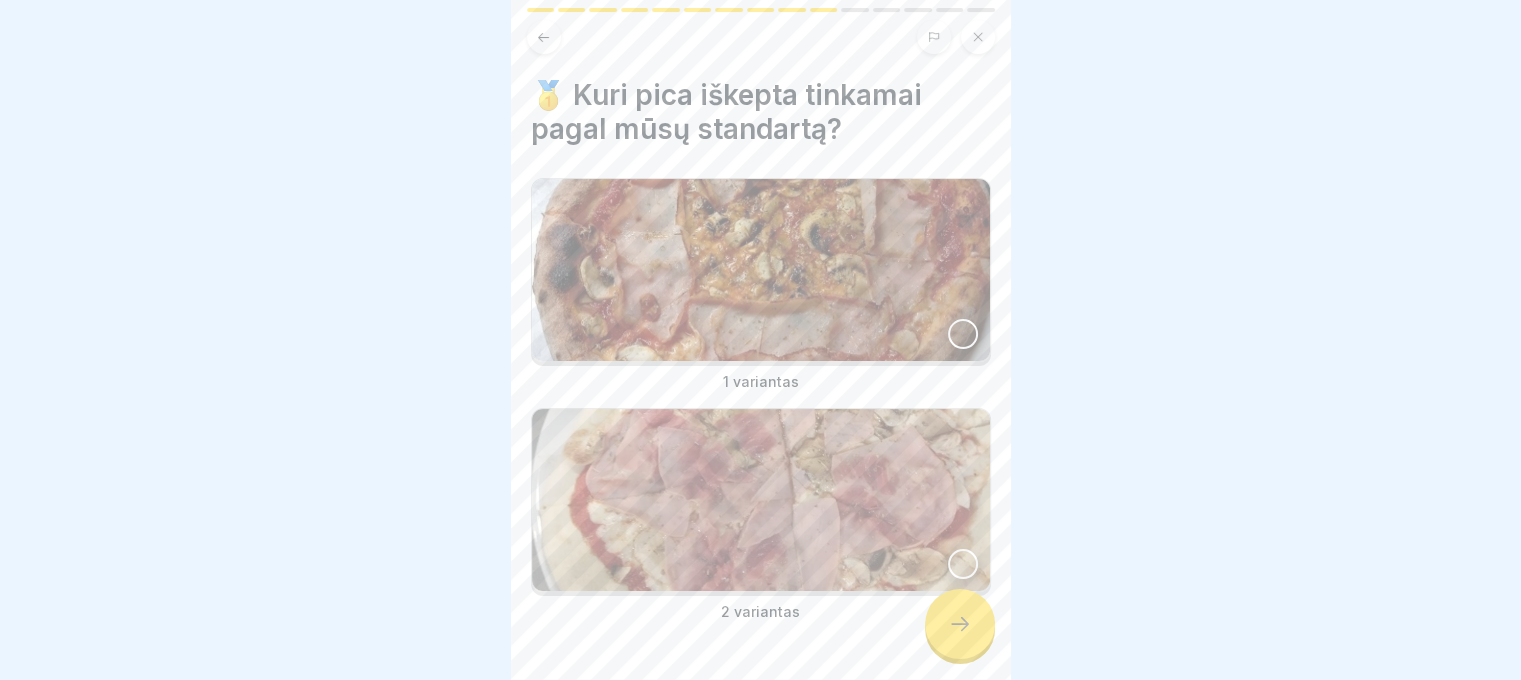 click at bounding box center (761, 270) 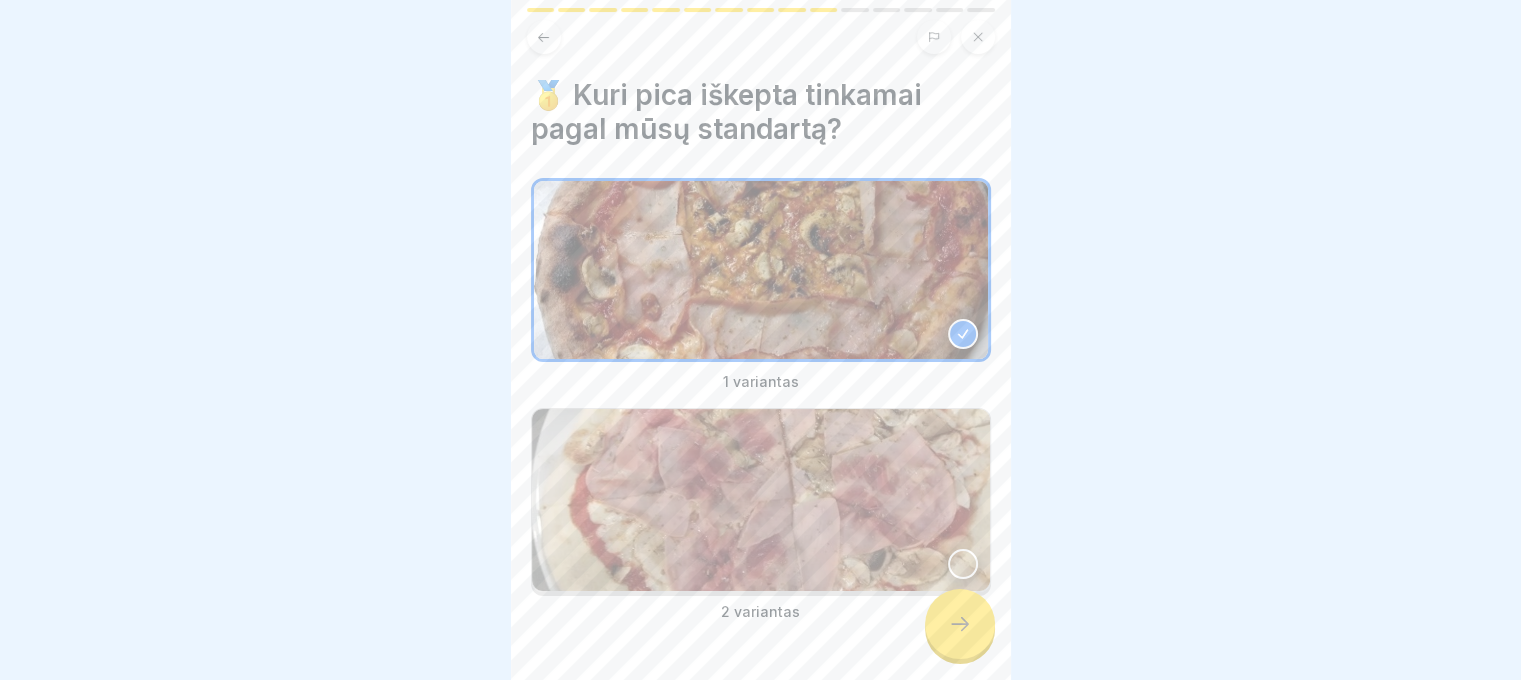 click at bounding box center [960, 624] 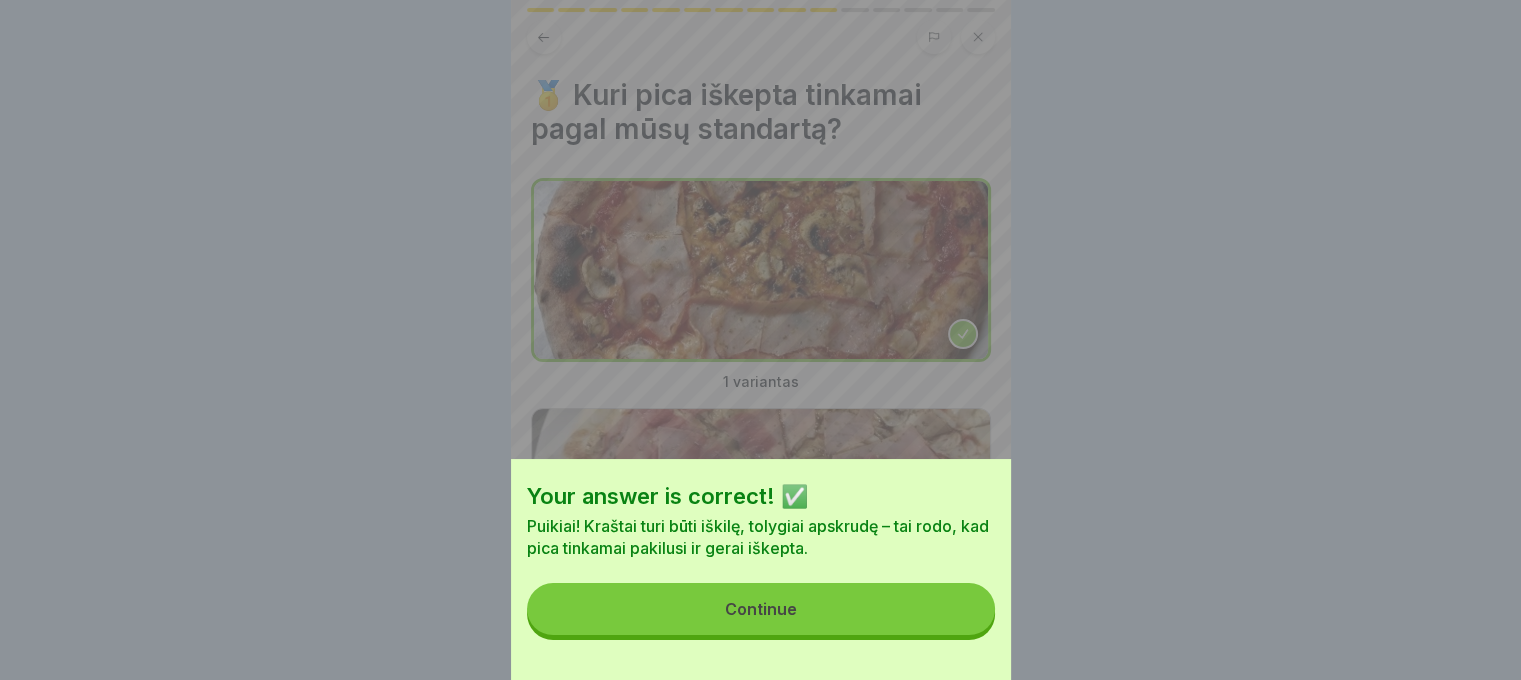 click on "Your answer is correct! ✅ Puikiai! Kraštai turi būti iškilę, tolygiai apskrudę – tai rodo, kad pica tinkamai pakilusi ir gerai iškepta.   Continue" at bounding box center [761, 569] 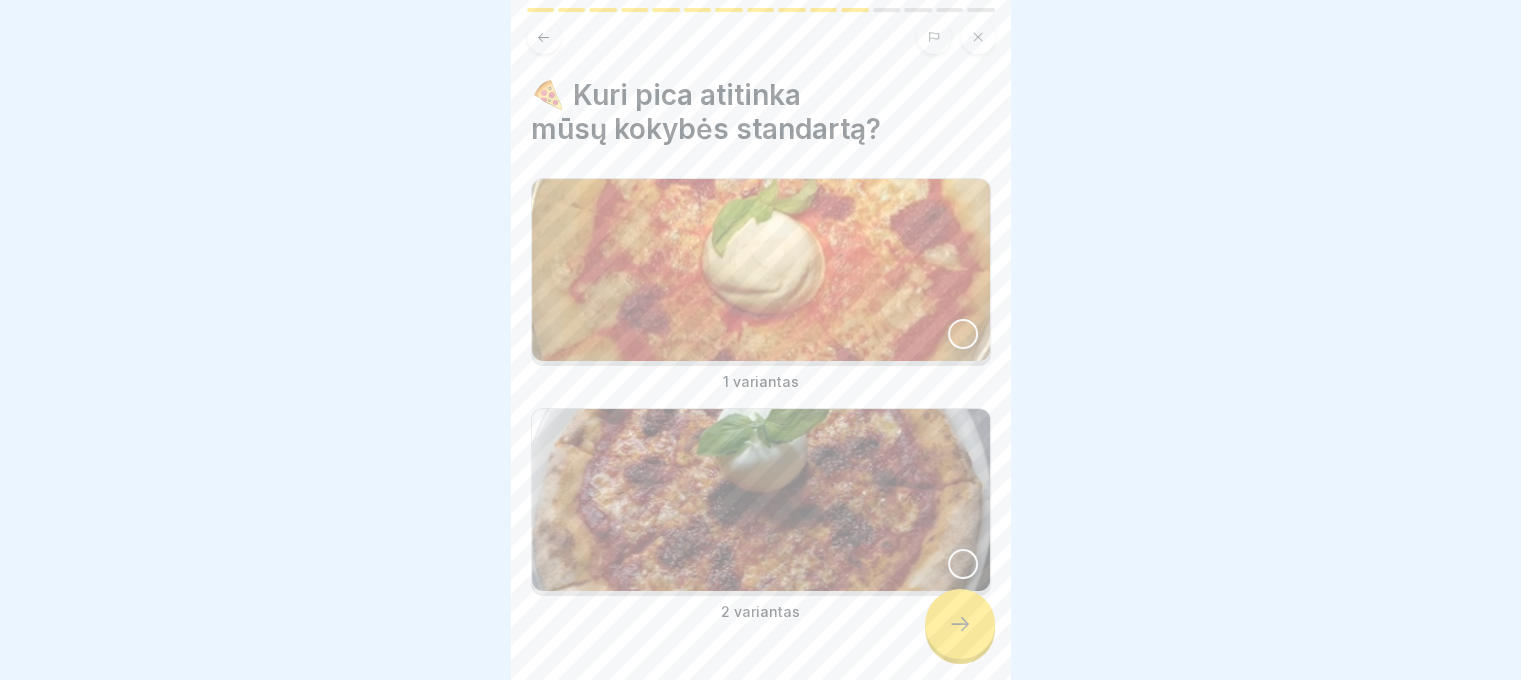 click at bounding box center (761, 500) 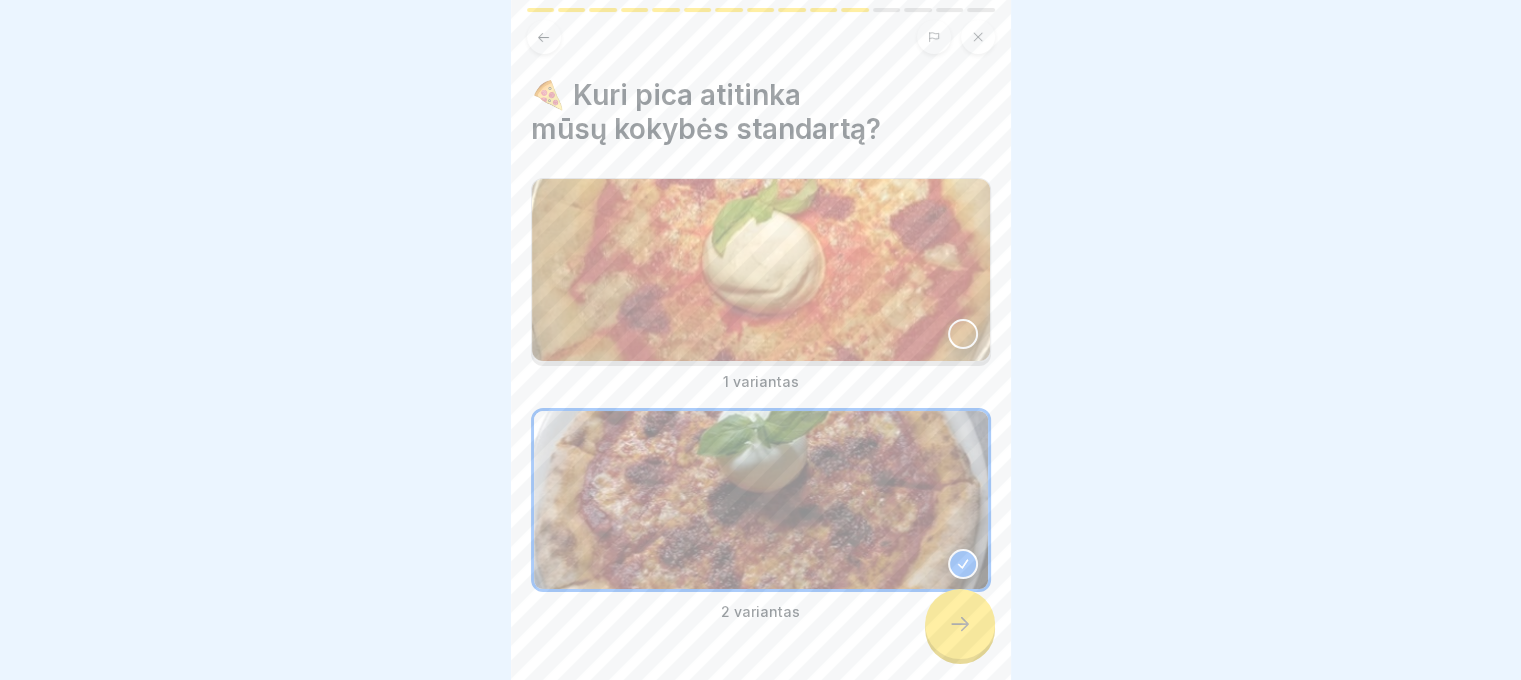 click at bounding box center [960, 624] 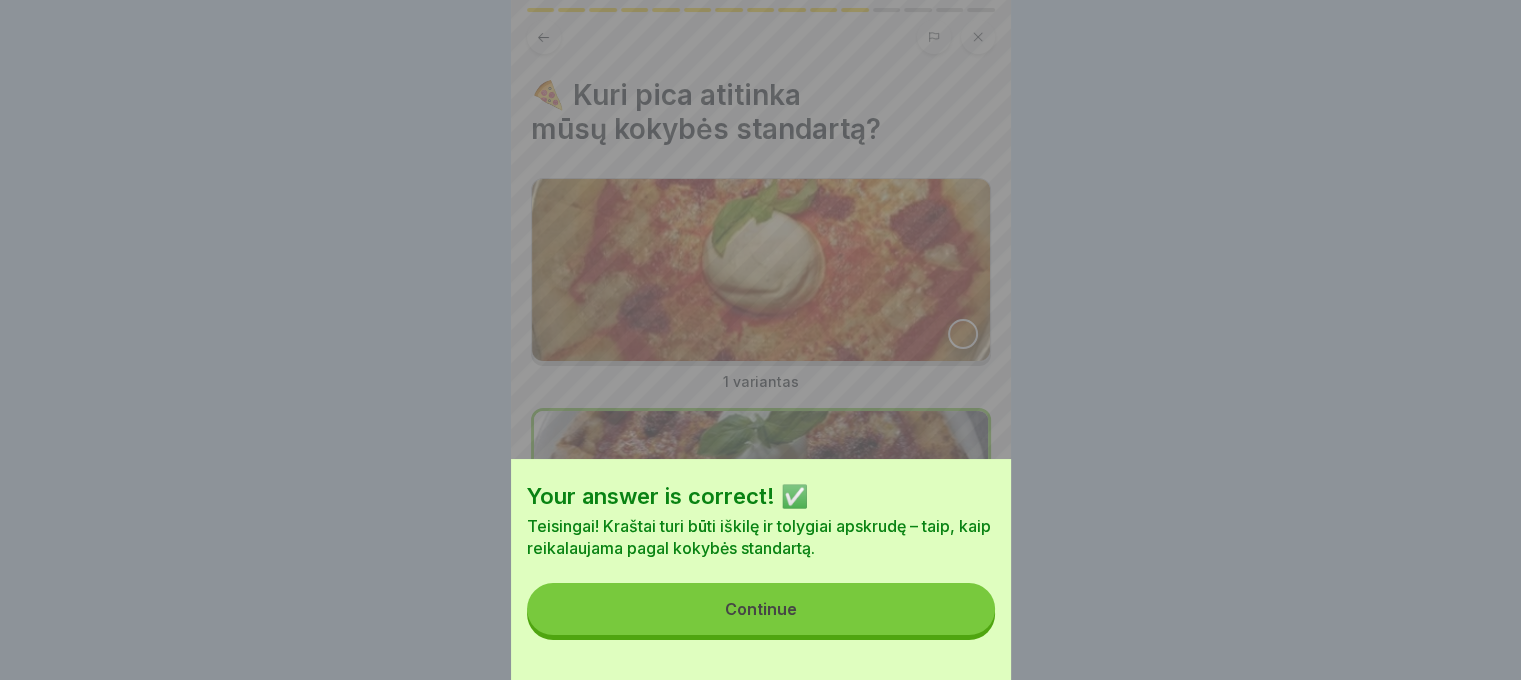 click on "Continue" at bounding box center (761, 609) 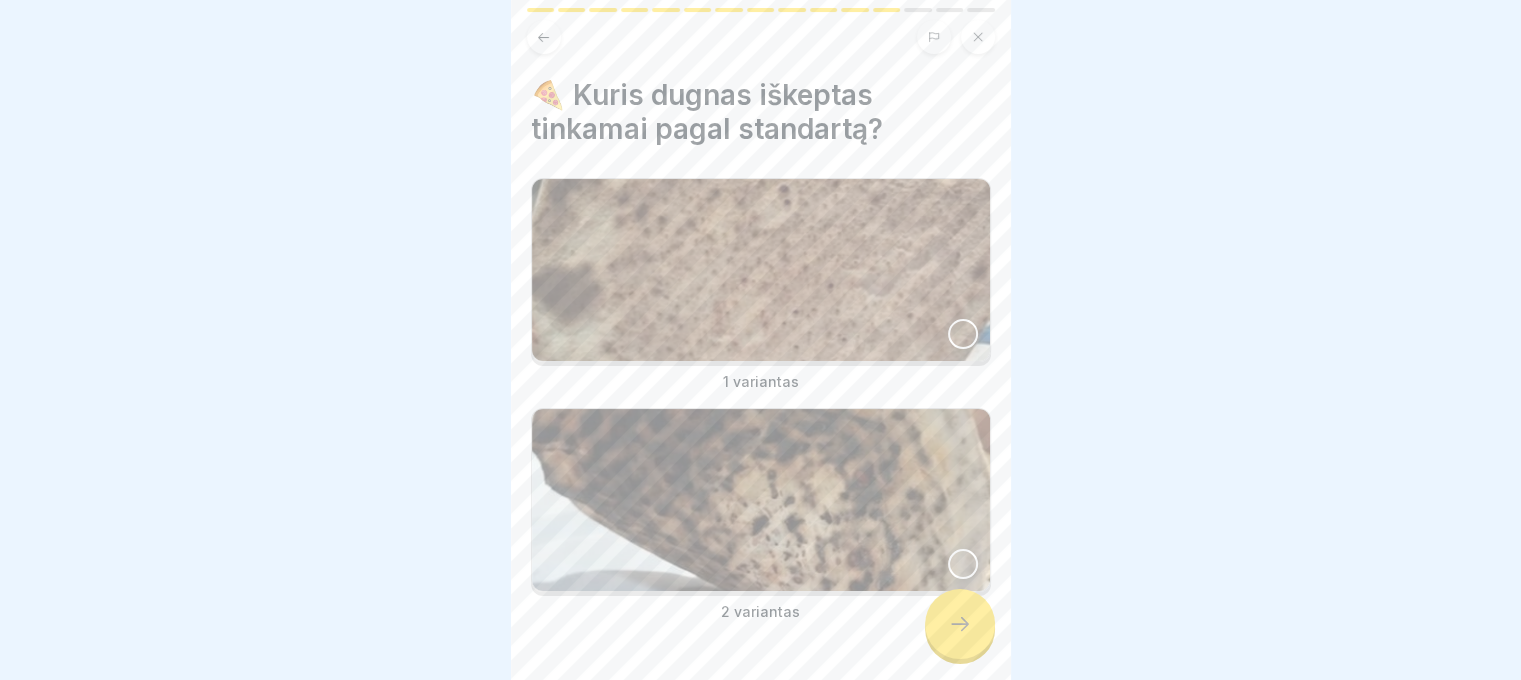 click at bounding box center [761, 270] 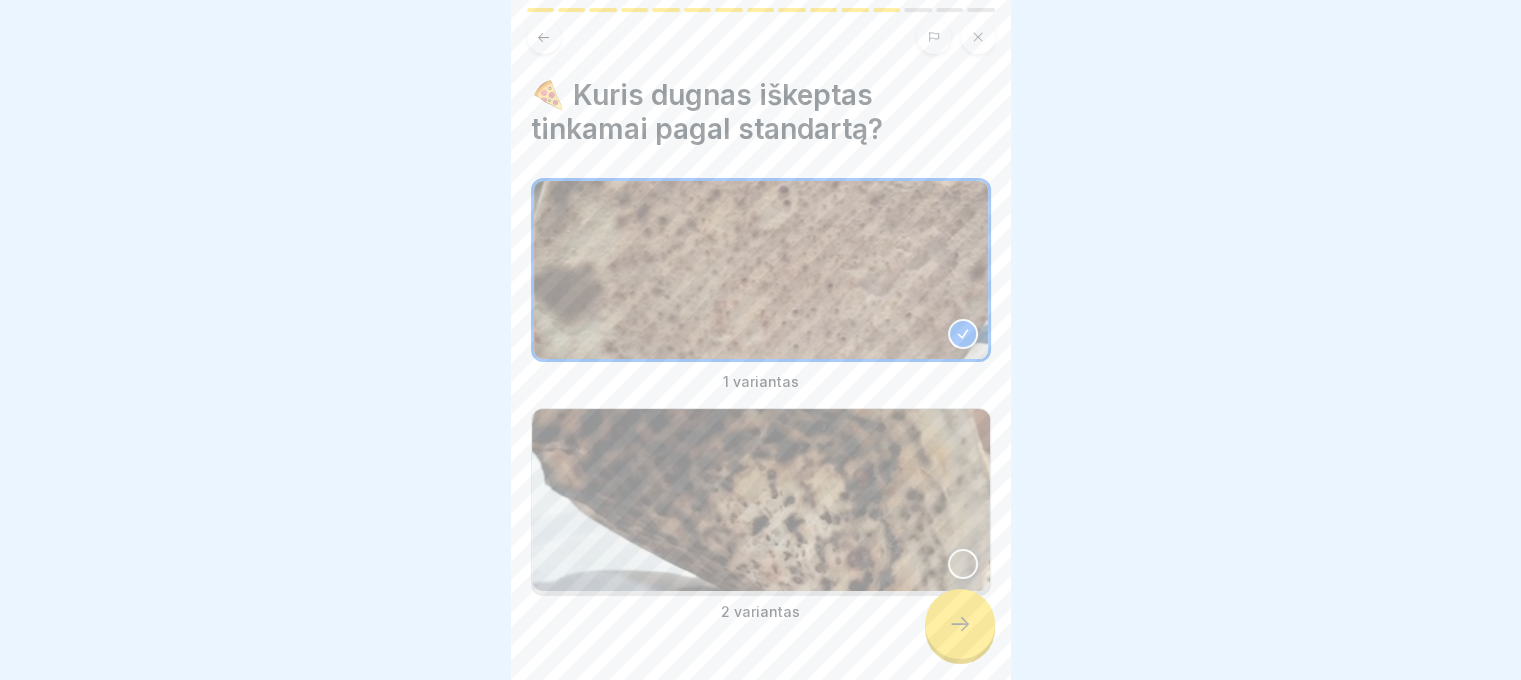 click on "🍕 Nuo tešlos iki svečio: kaip kuriame tobulą picą kasdien 15 Steps Lithuanian 🥘 Tešlos kelias iki tobulo skonio Aptarsime dažniausiai pasitaikančias klaidas kepant picą: neiškepusi arba perkepta tešla, netolygiai paskirstyti ingredientai, netinkama forma ir sudegęs dugnas. Akcentuojama teisinga picos forma, tolygus ingredientų išdėstymas ir tinkamas kepimas. Continue ❗Kodėl visi turime pastebėti, kai pica „ne tokia“? Nes picos kokybė – visos komandos atsakomybė.
Net ir idealiai iškepta pica gali būti netinkama, jei tešla buvo neteisingai paruošta ar procesas pažeistas. Jei tik vienas žmogus žino, kaip turi atrodyti gera pica – klaidos praeina nepastebėtos. Kai visa komanda atpažįsta, kas yra netinkama pica, galime laiku sustabdyti klaidą, išvengti nusivylusio svečio ir parodyti tikrą rūpestį kokybe. 🧠 Ar ši pica tikrai gera? Pažymėk pastebėjimus. Kiekvienas pastebėjimas – svarbus. Please tick all boxes to continue. Please tick all boxes to continue." at bounding box center [761, 340] 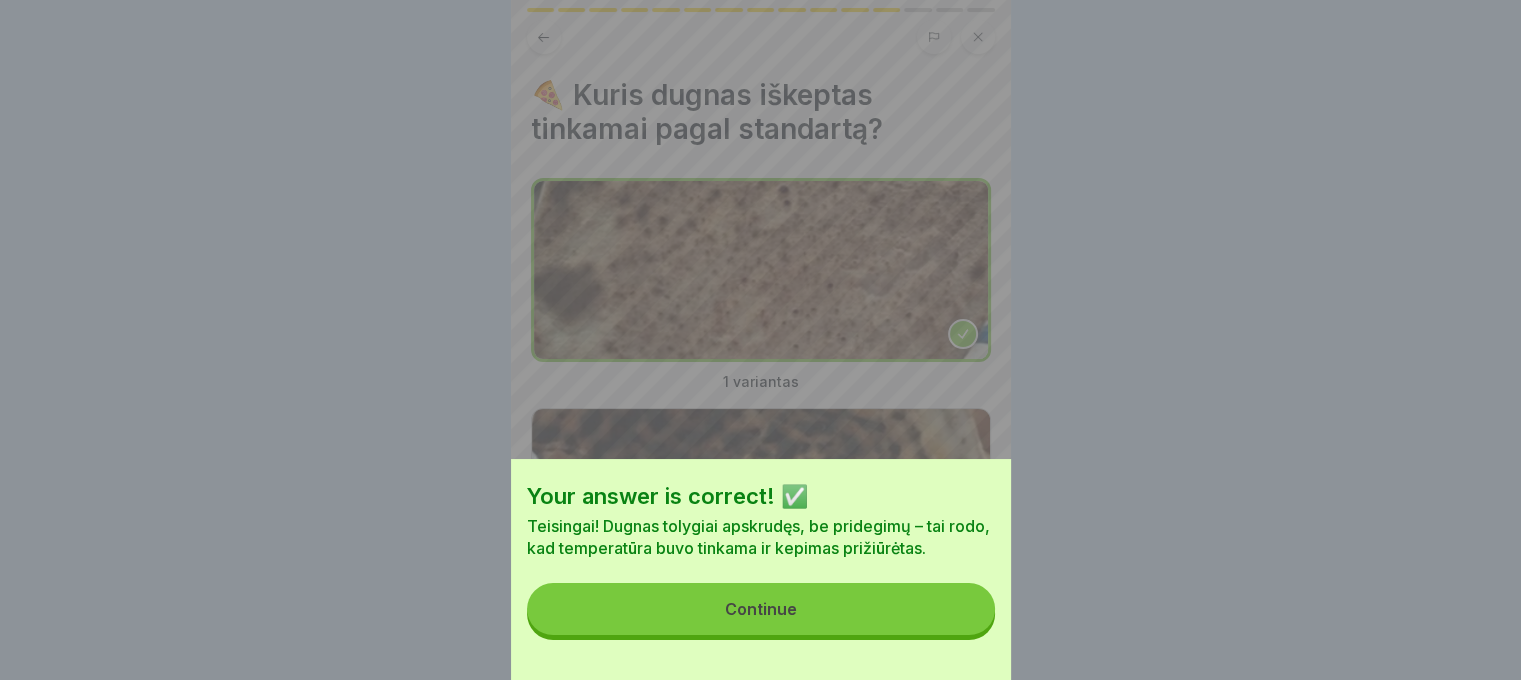 click on "Continue" at bounding box center (761, 609) 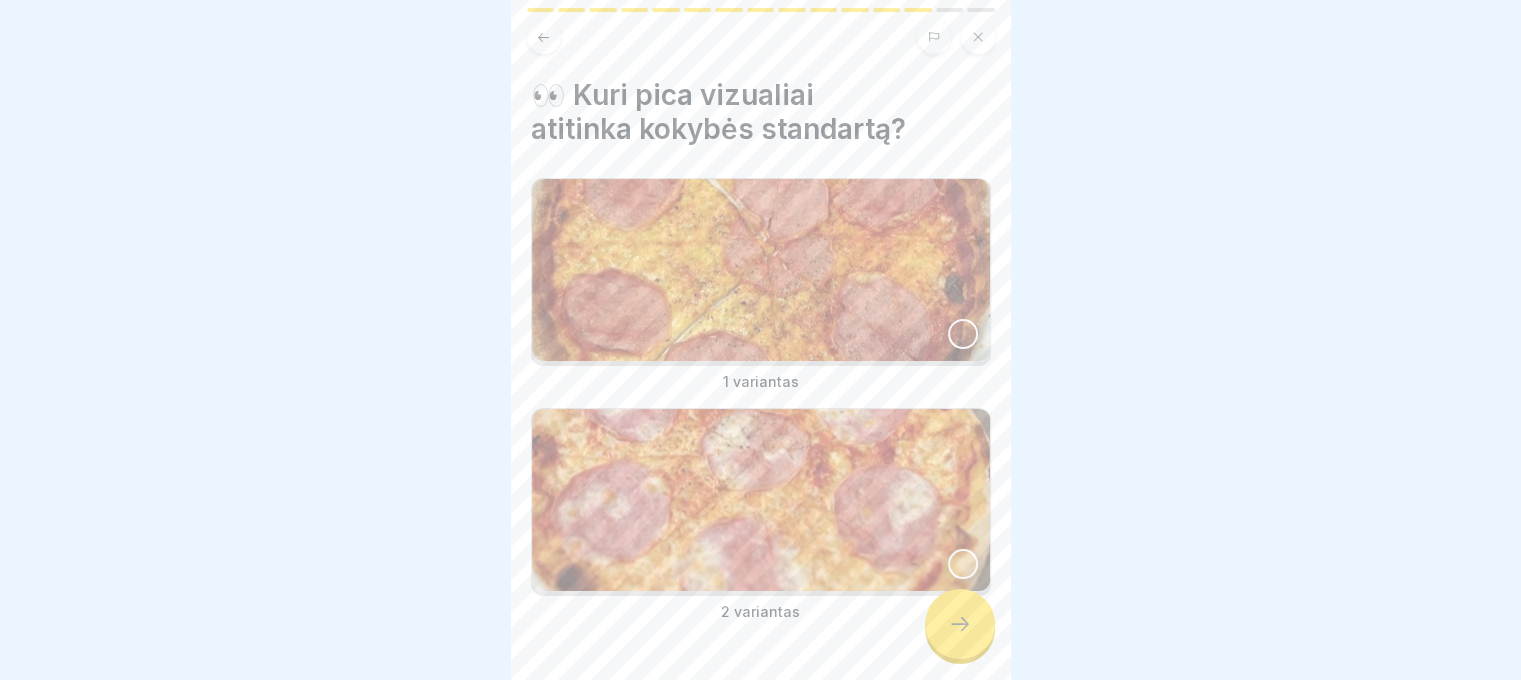 click at bounding box center (761, 500) 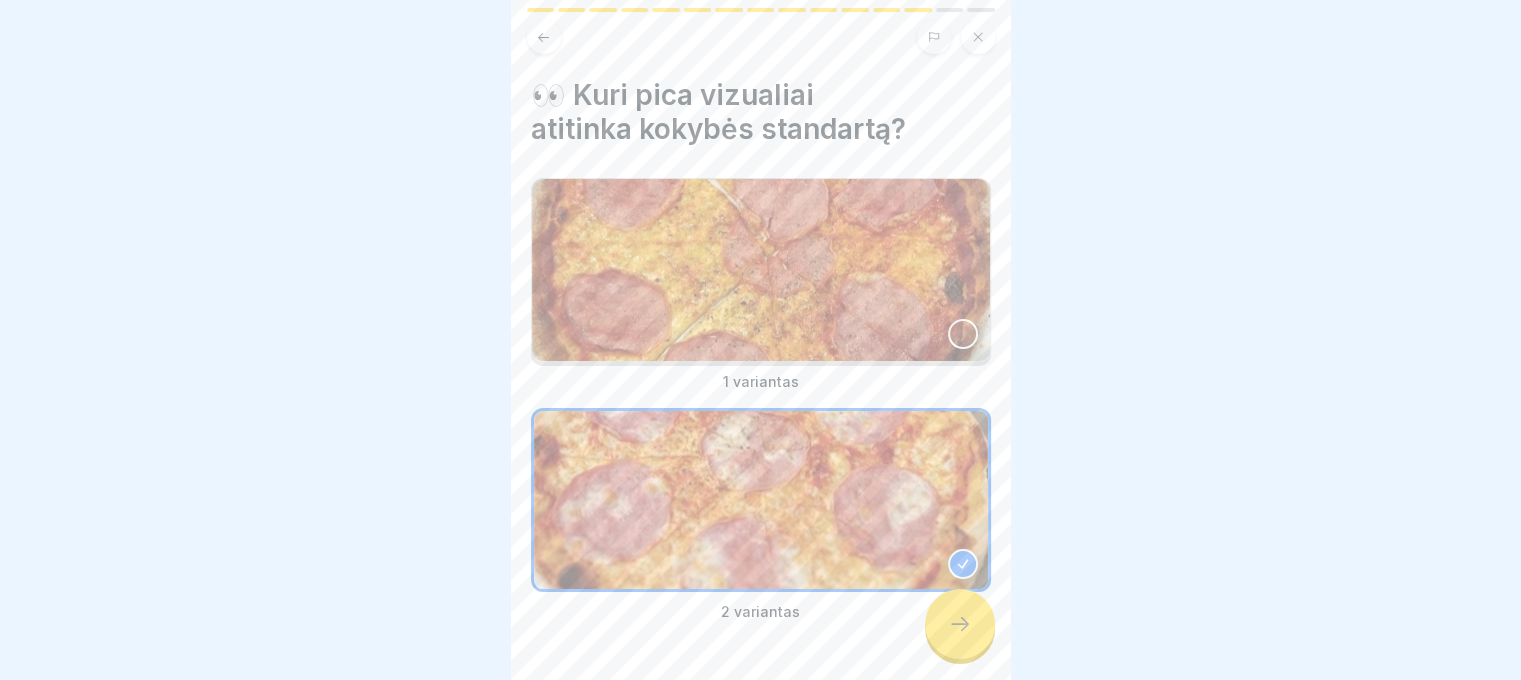 click at bounding box center (960, 624) 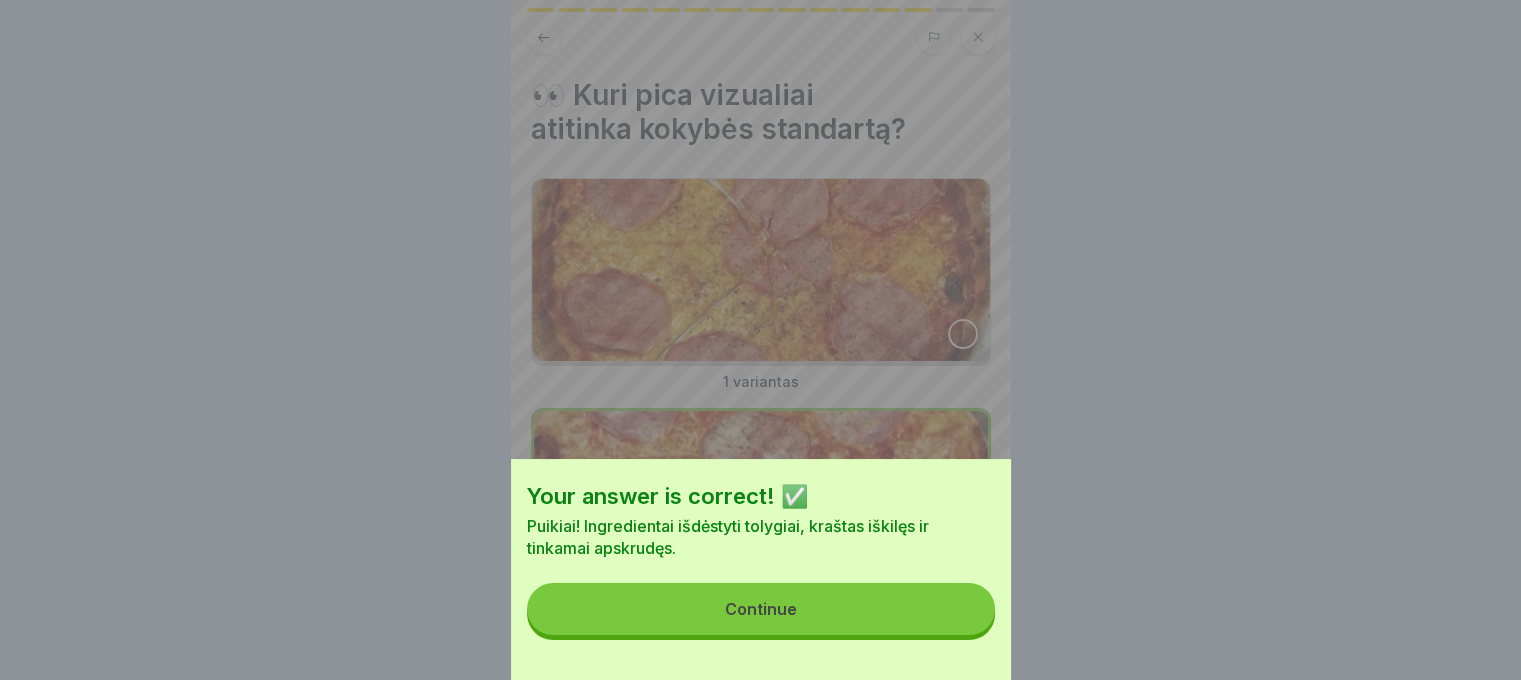 click on "Continue" at bounding box center (761, 609) 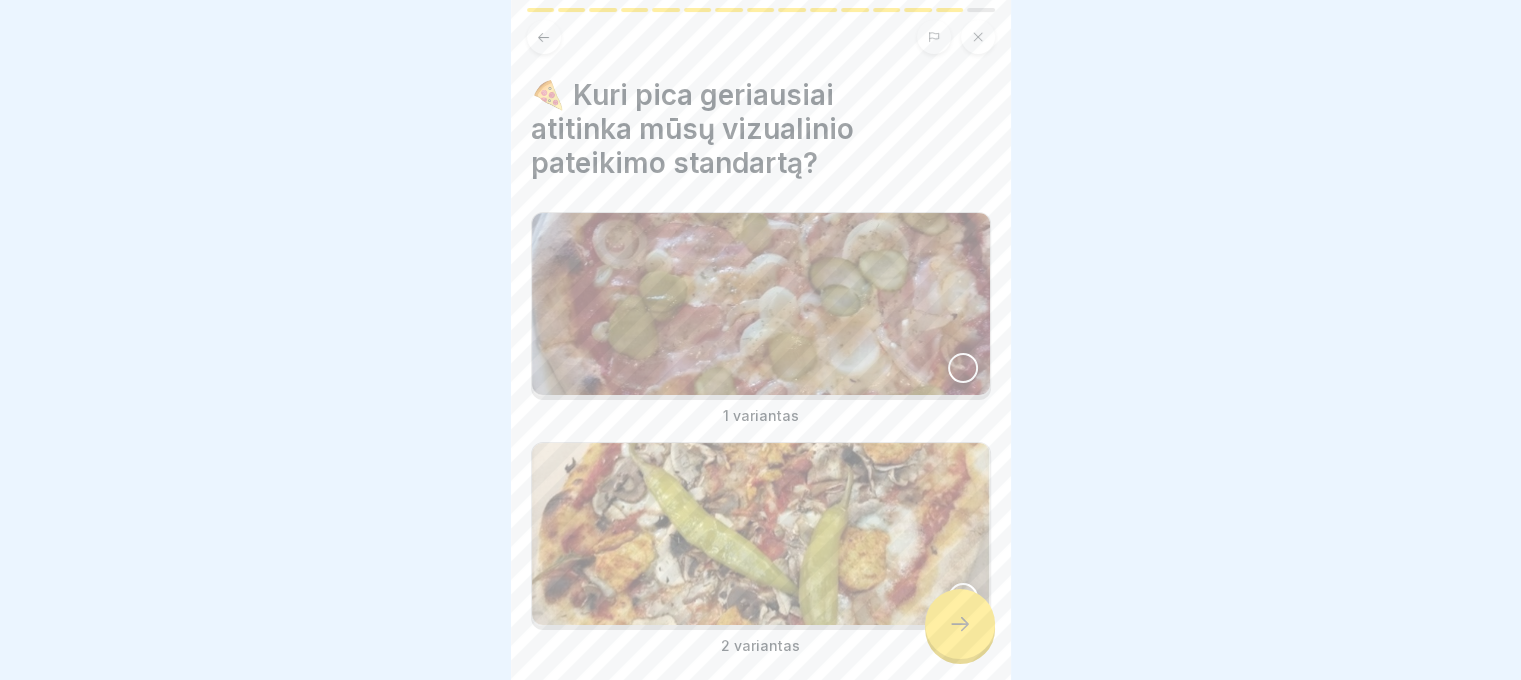 click on "1 variantas" at bounding box center (761, 416) 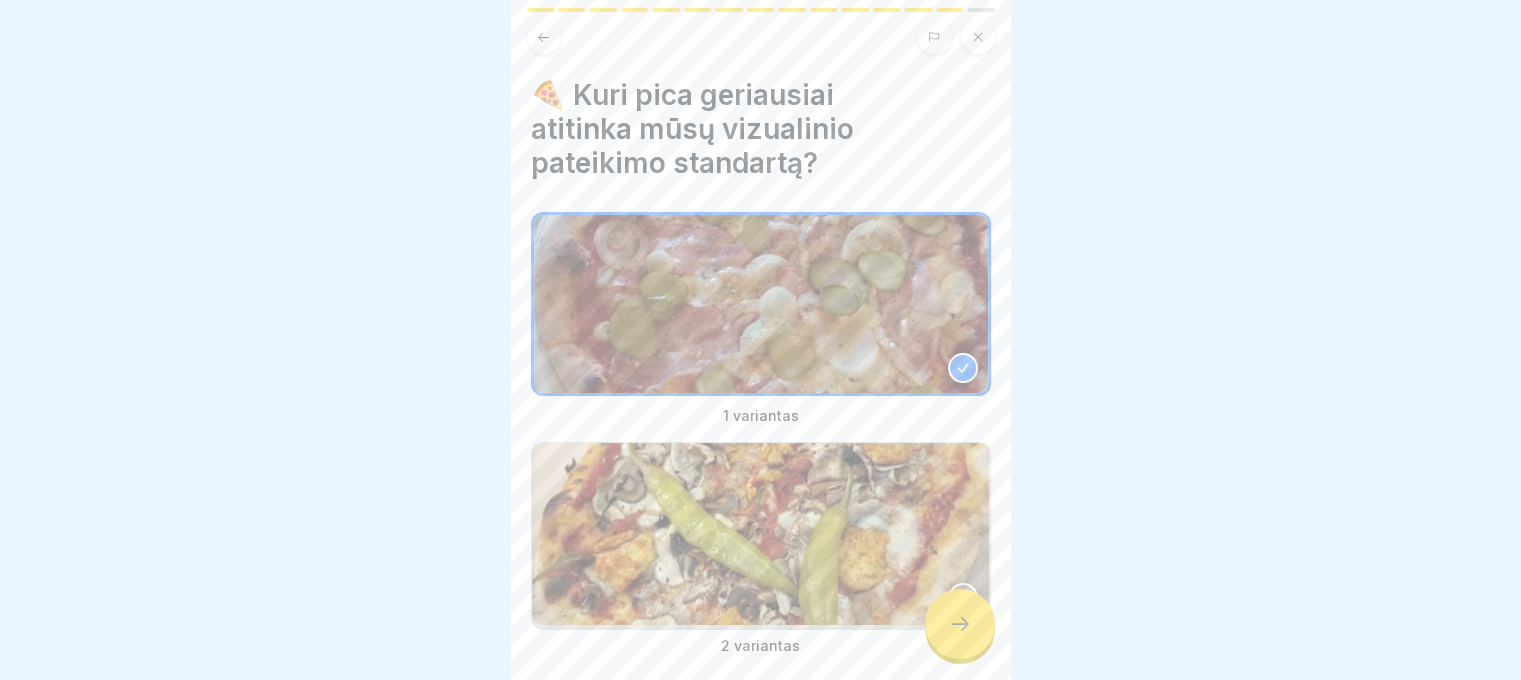 click at bounding box center [960, 624] 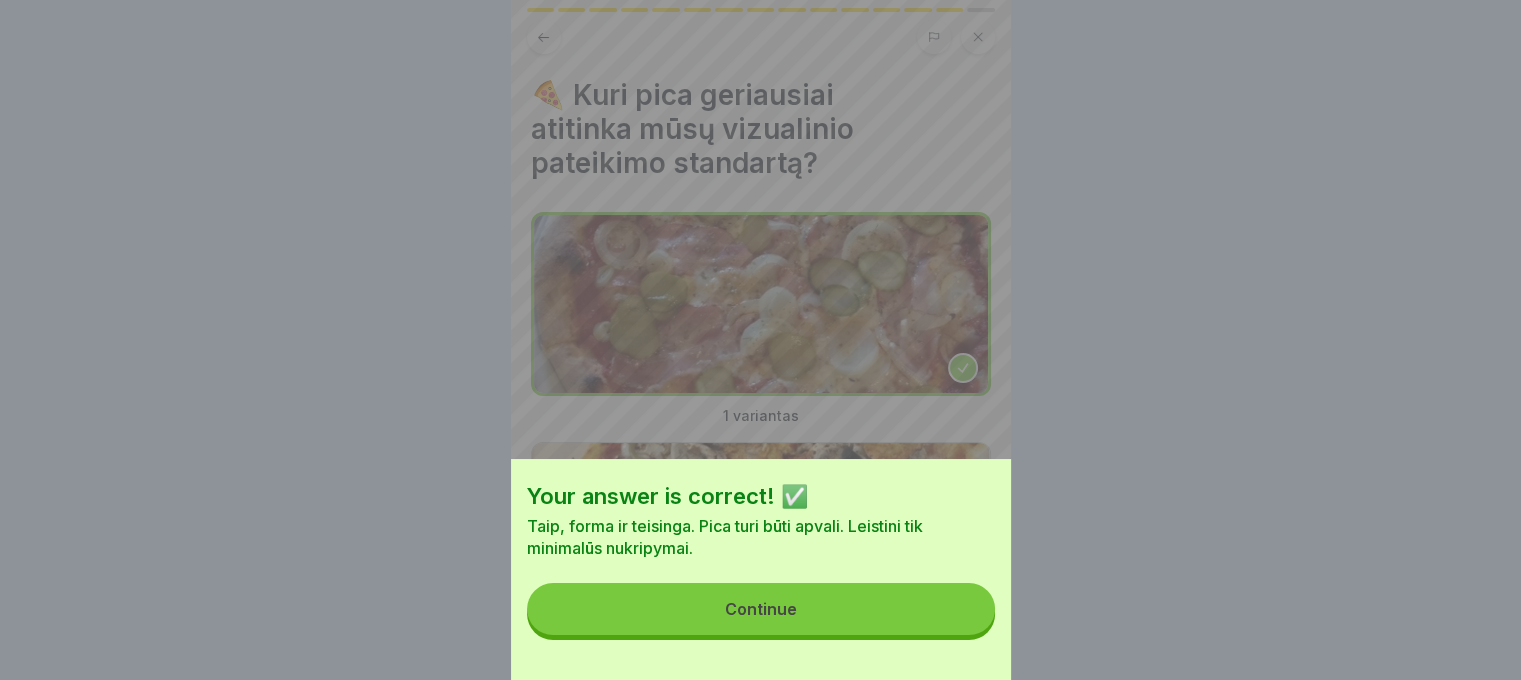 click on "Continue" at bounding box center (761, 609) 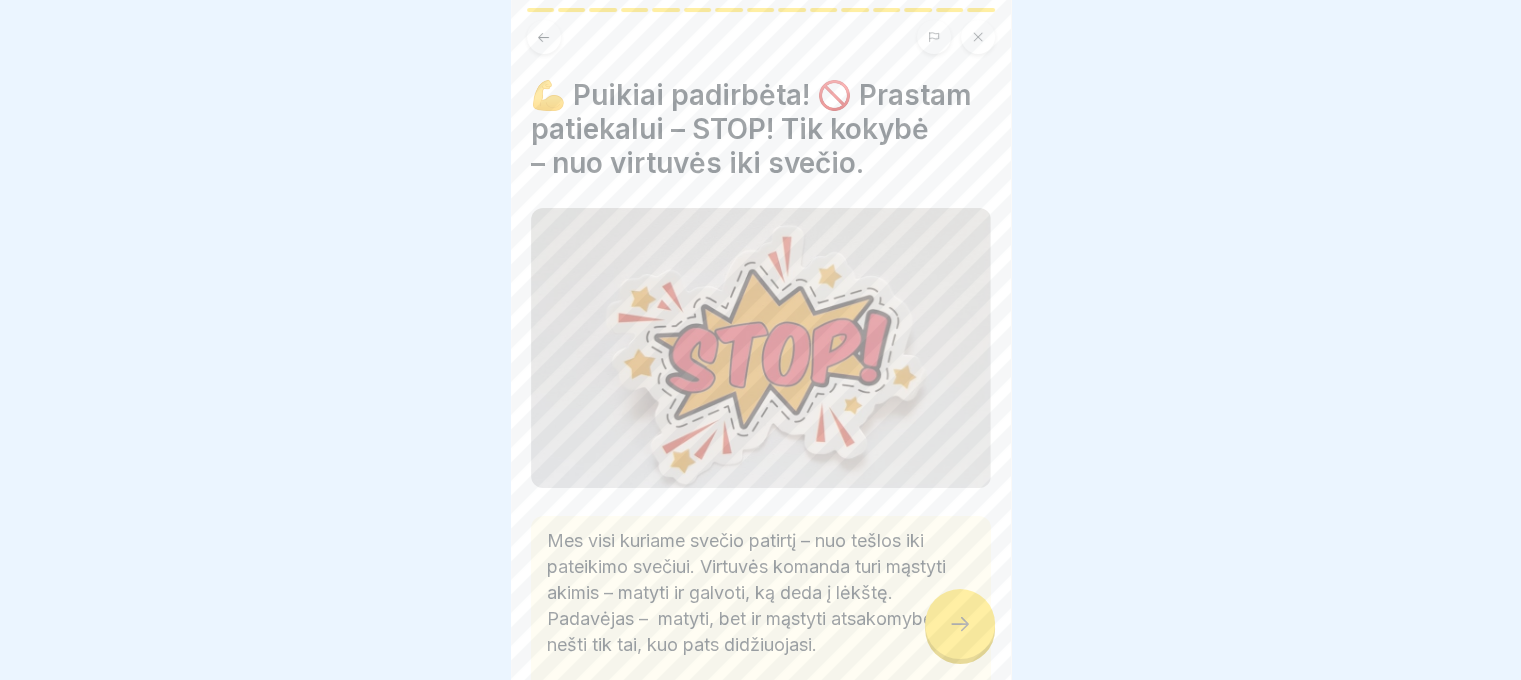 click 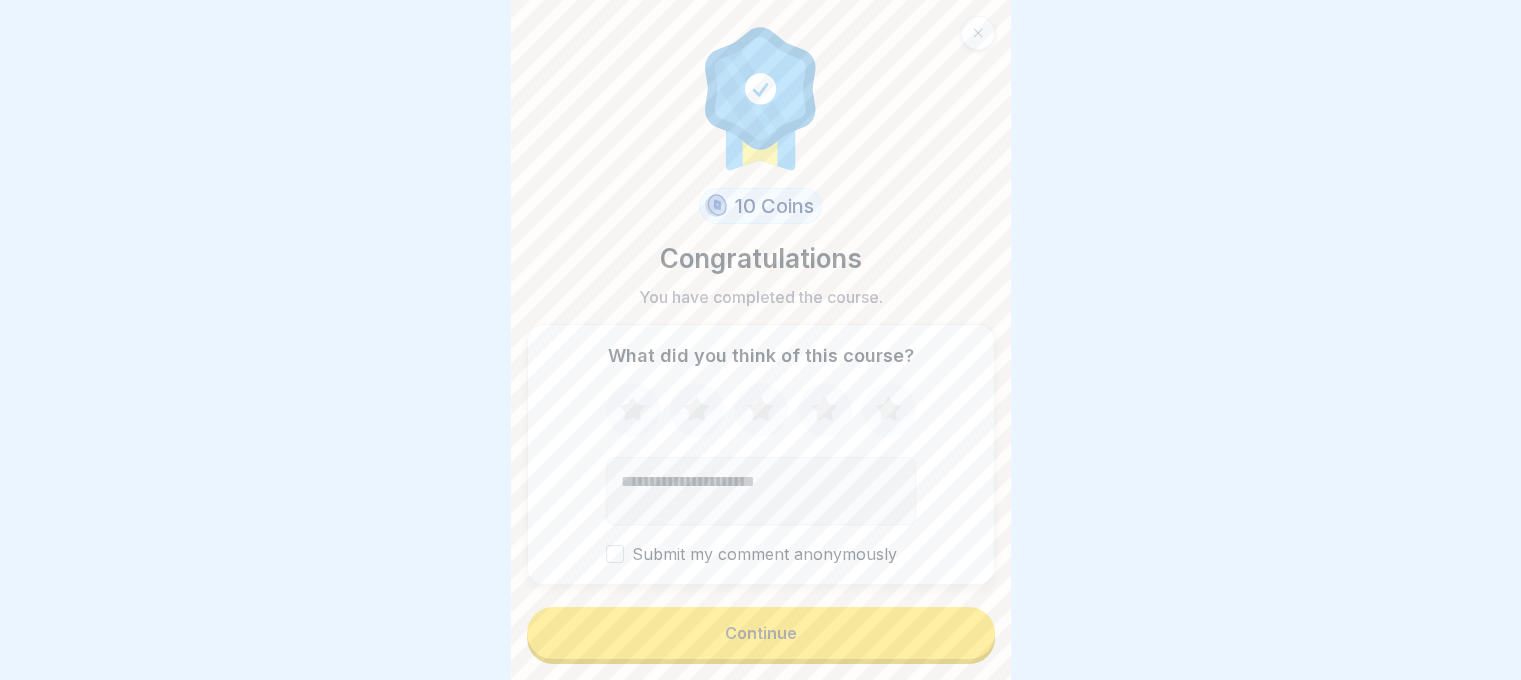 click on "Continue" at bounding box center [761, 633] 